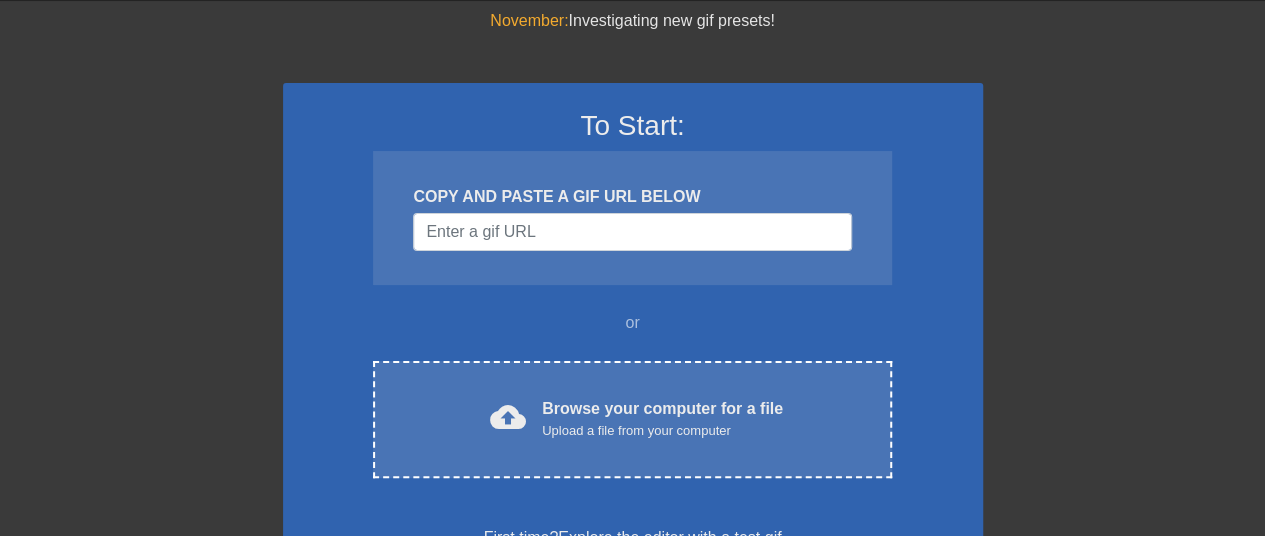 scroll, scrollTop: 100, scrollLeft: 0, axis: vertical 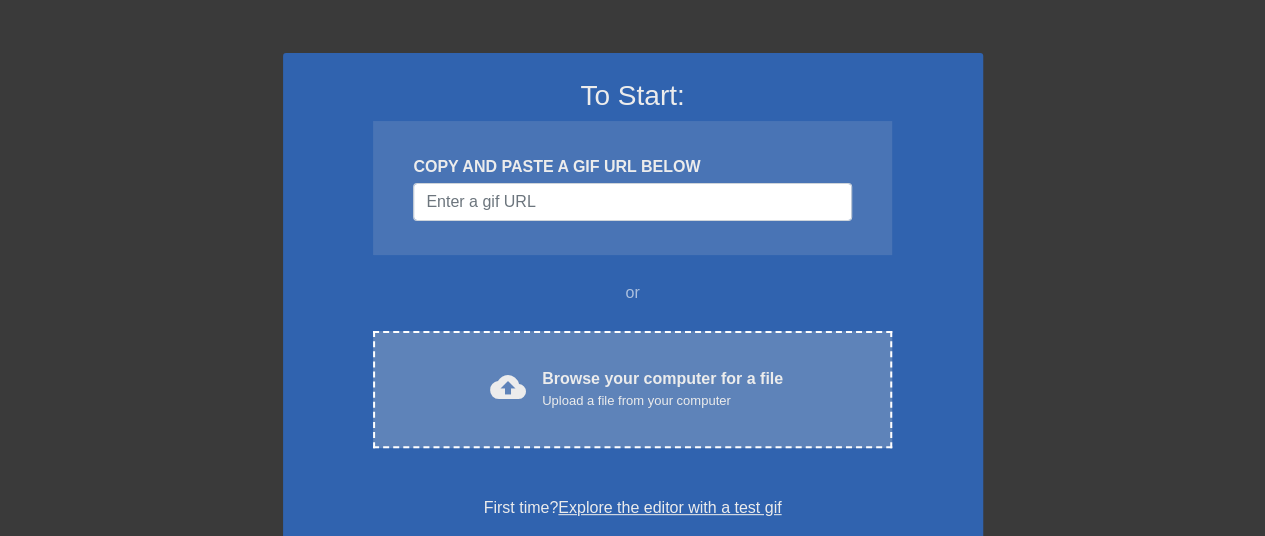 click on "Upload a file from your computer" at bounding box center [662, 401] 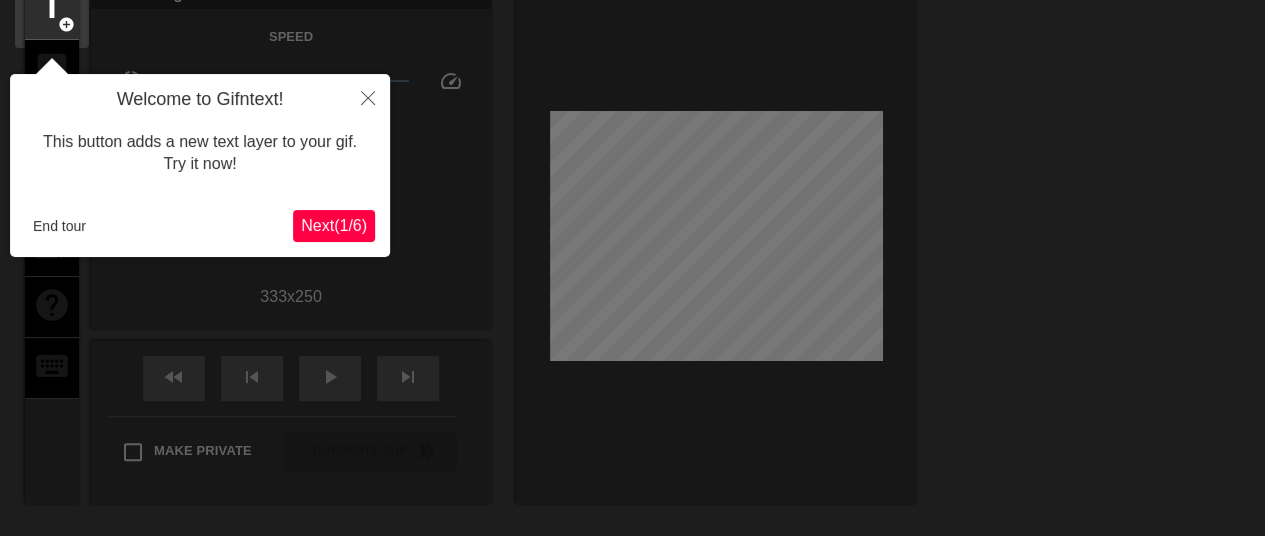 scroll, scrollTop: 49, scrollLeft: 0, axis: vertical 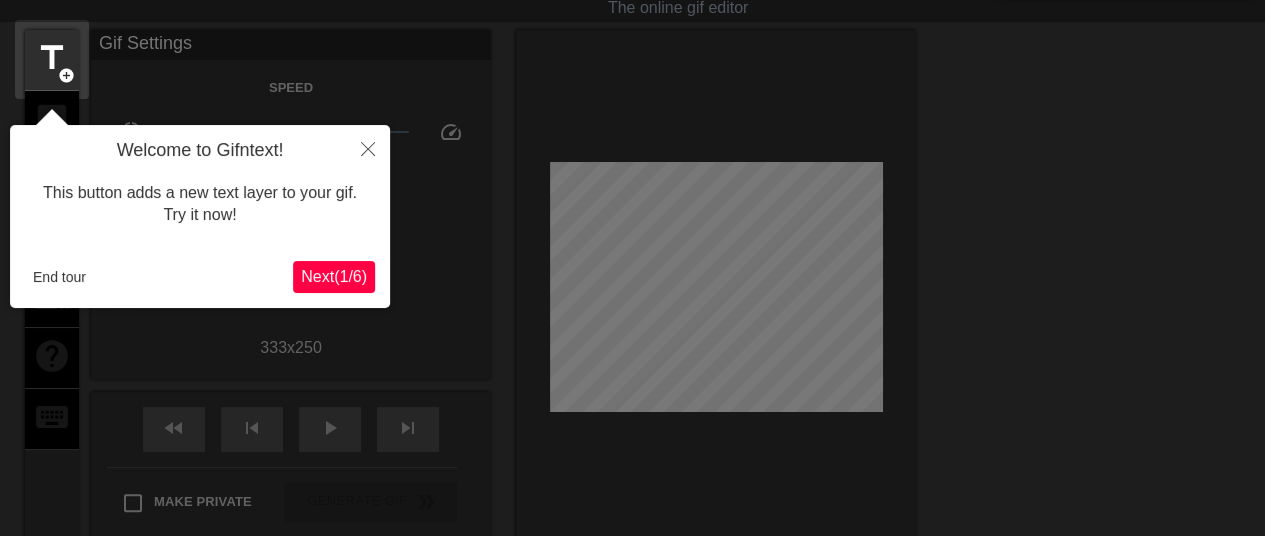 click on "Next  ( 1 / 6 )" at bounding box center [334, 276] 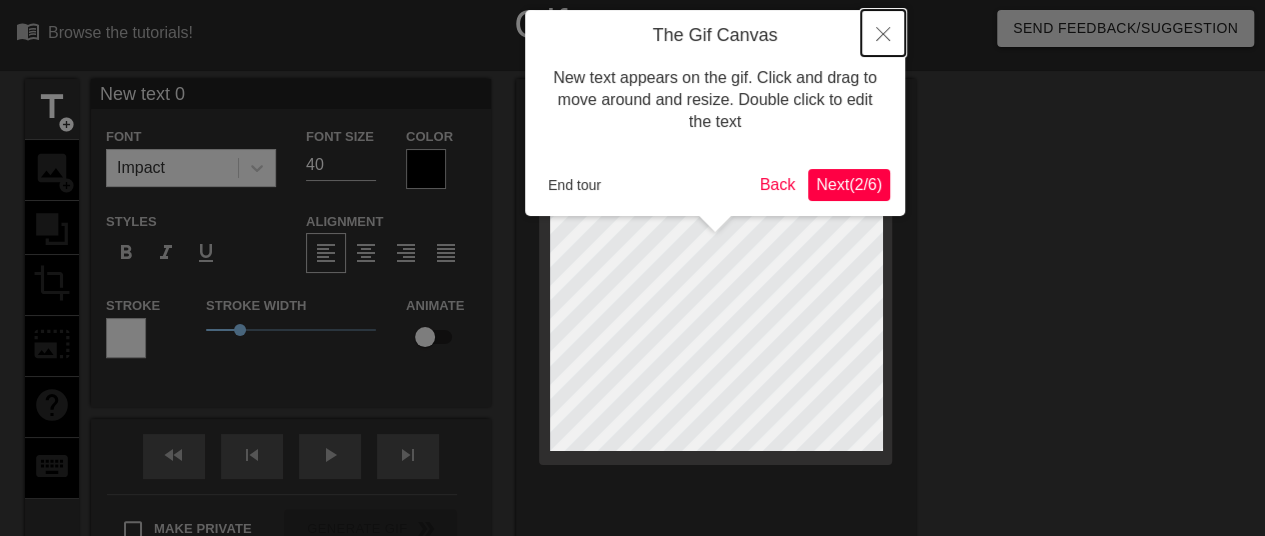 click 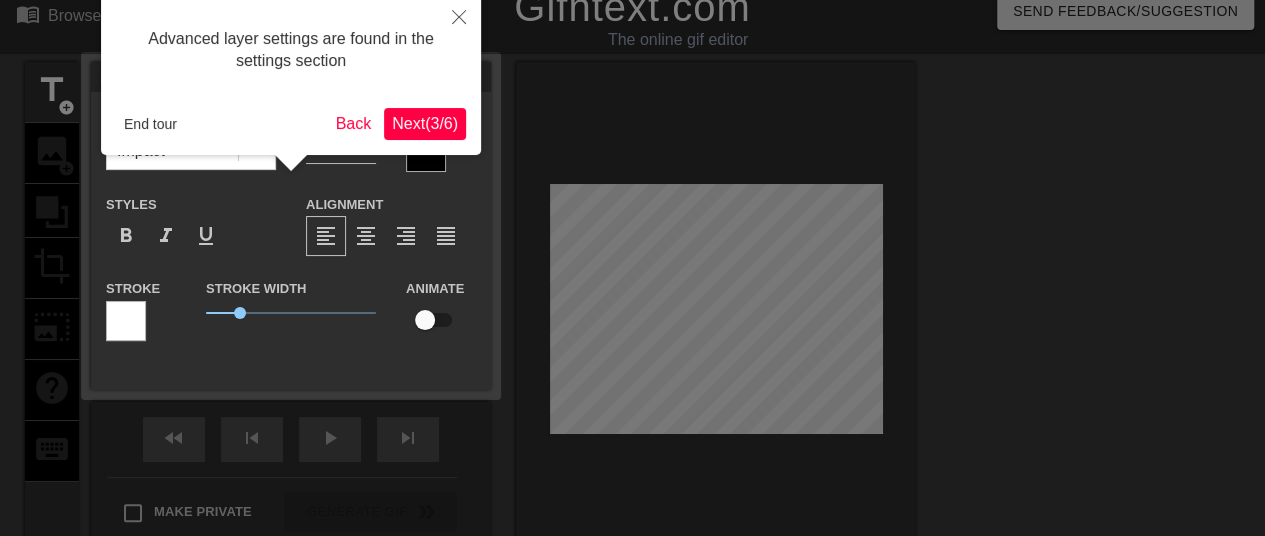 scroll, scrollTop: 0, scrollLeft: 0, axis: both 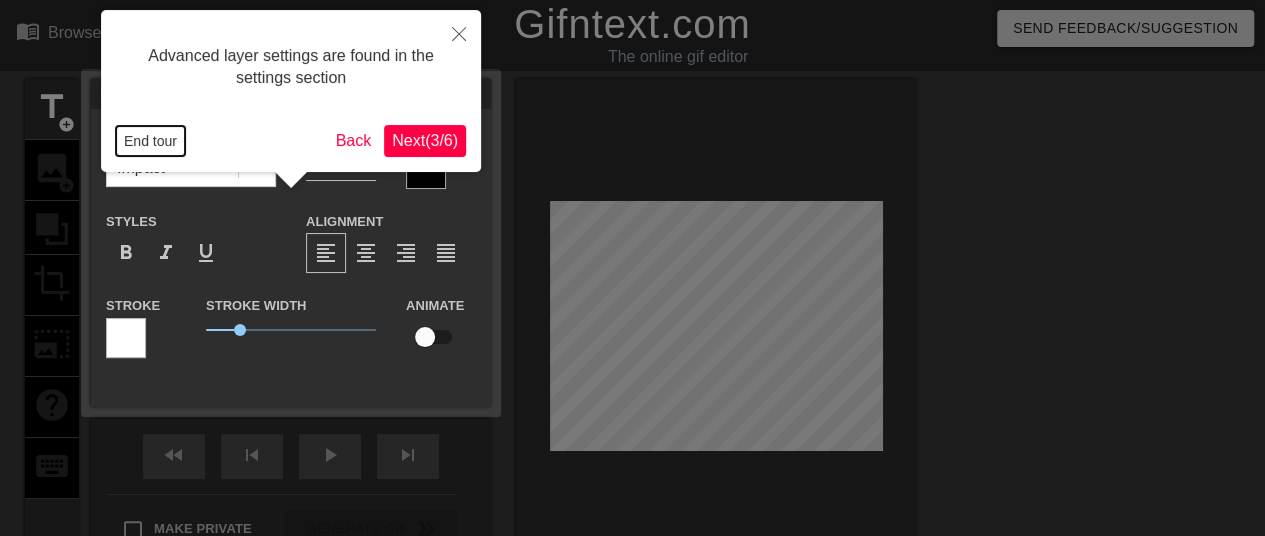 click on "End tour" at bounding box center (150, 141) 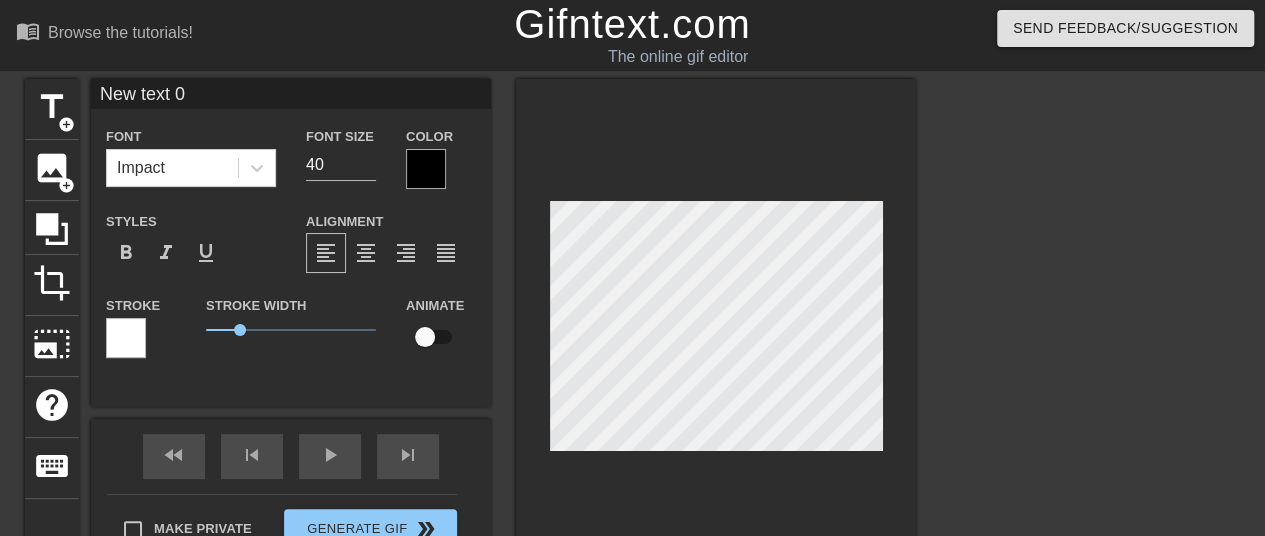 scroll, scrollTop: 2, scrollLeft: 6, axis: both 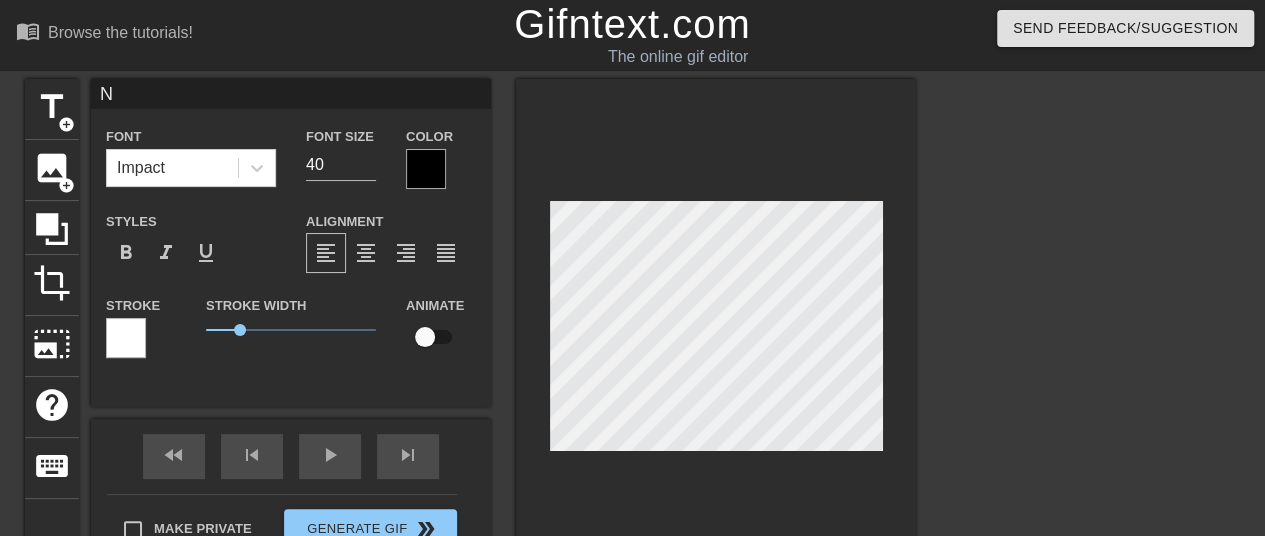 type on "No" 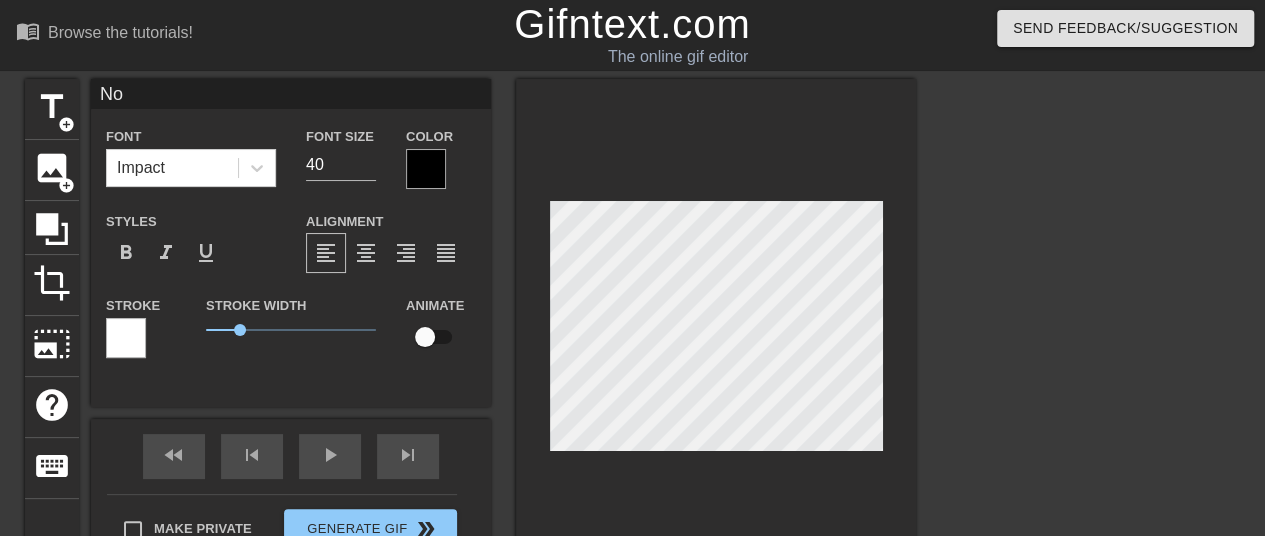type on "Not" 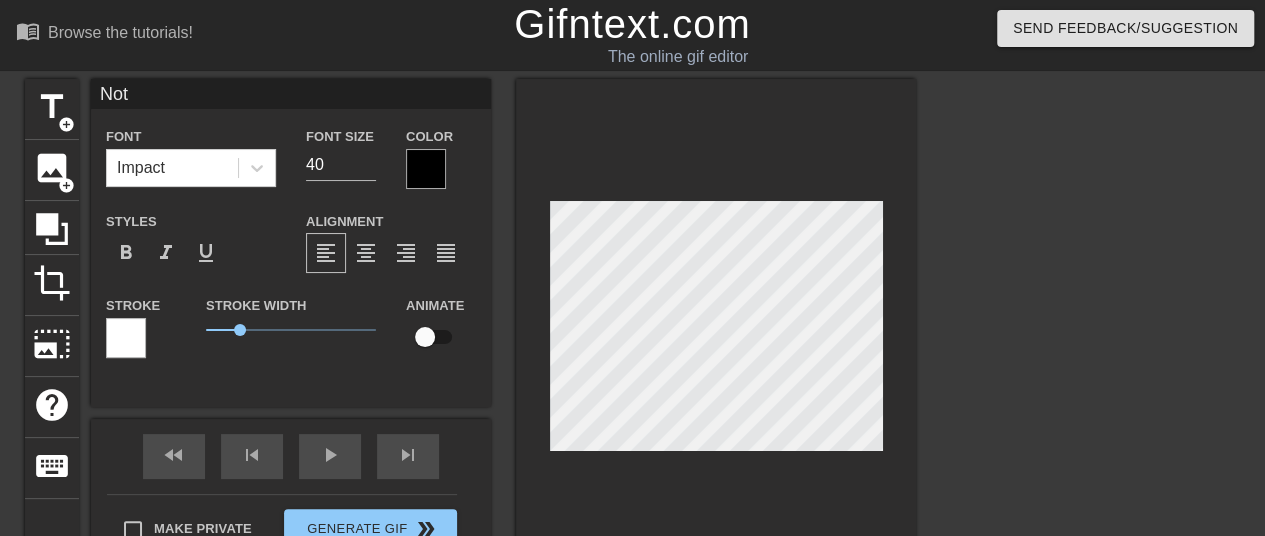 type on "Not" 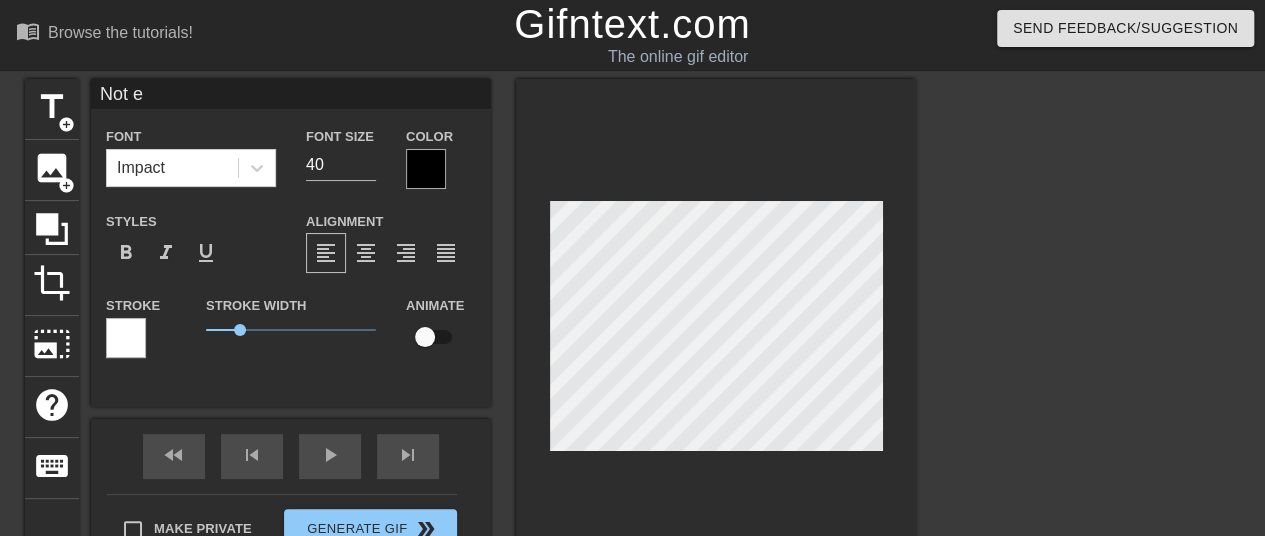 type on "Not en" 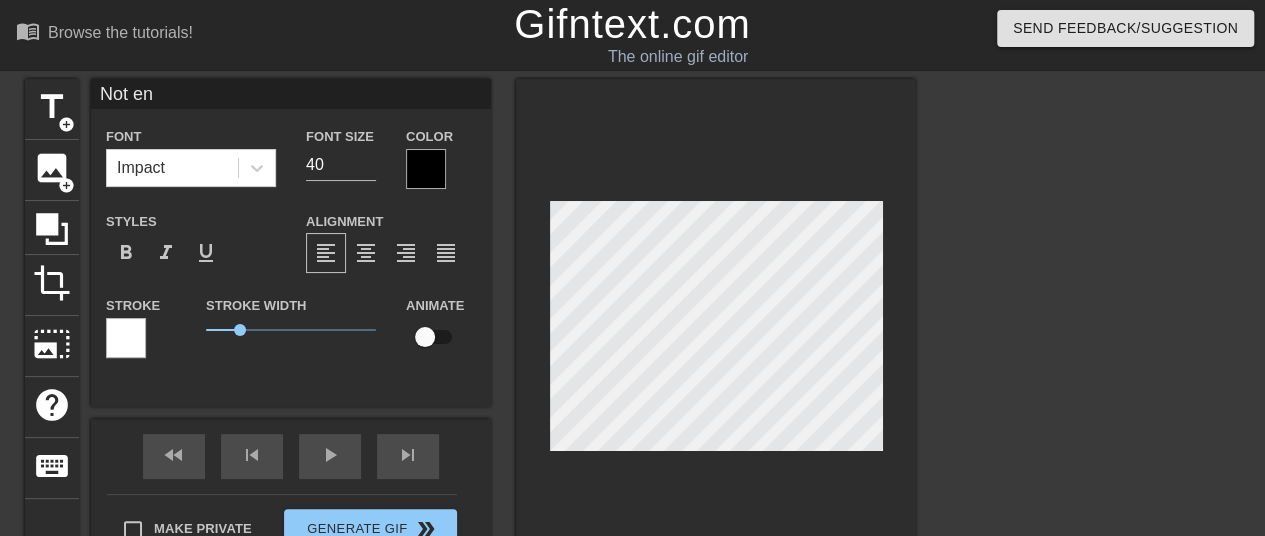 type on "Not en" 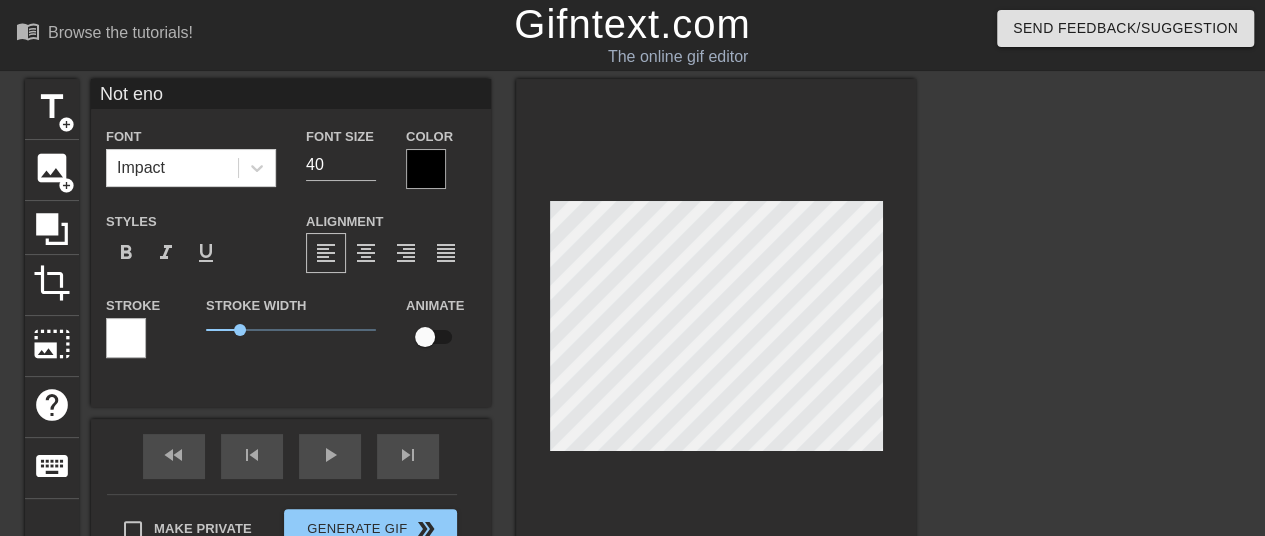 type on "Not enou" 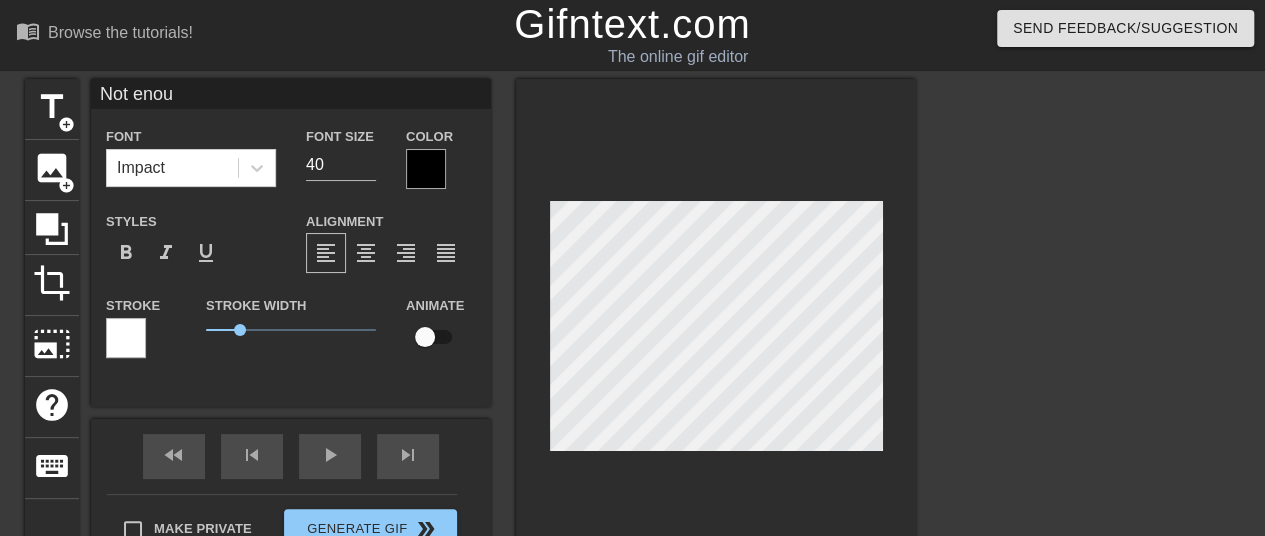 type on "Not enoug" 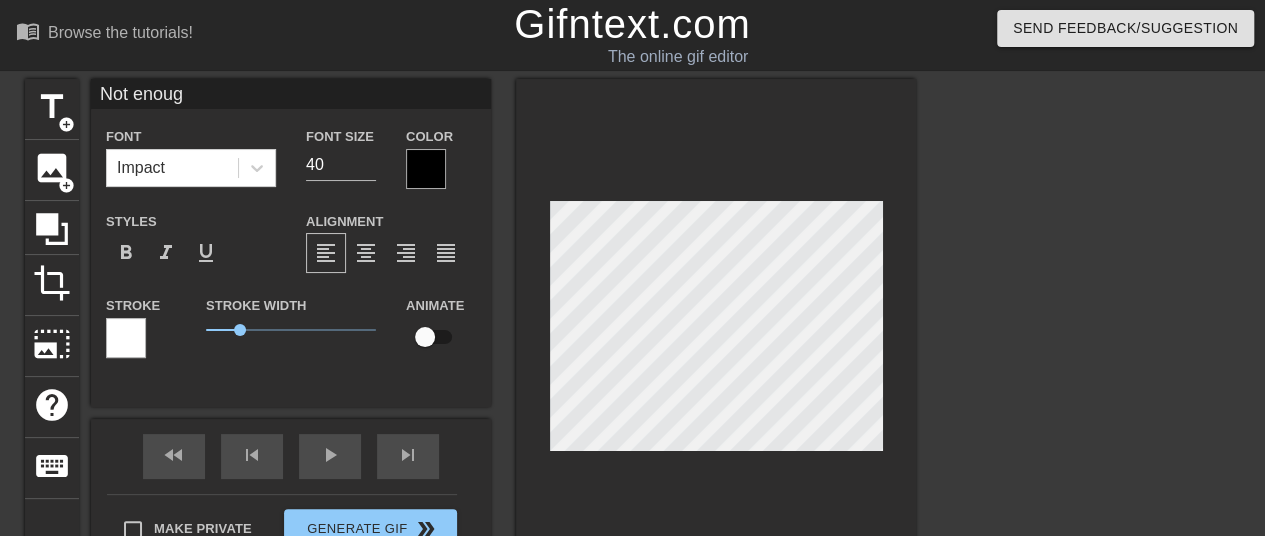 type on "Not enough" 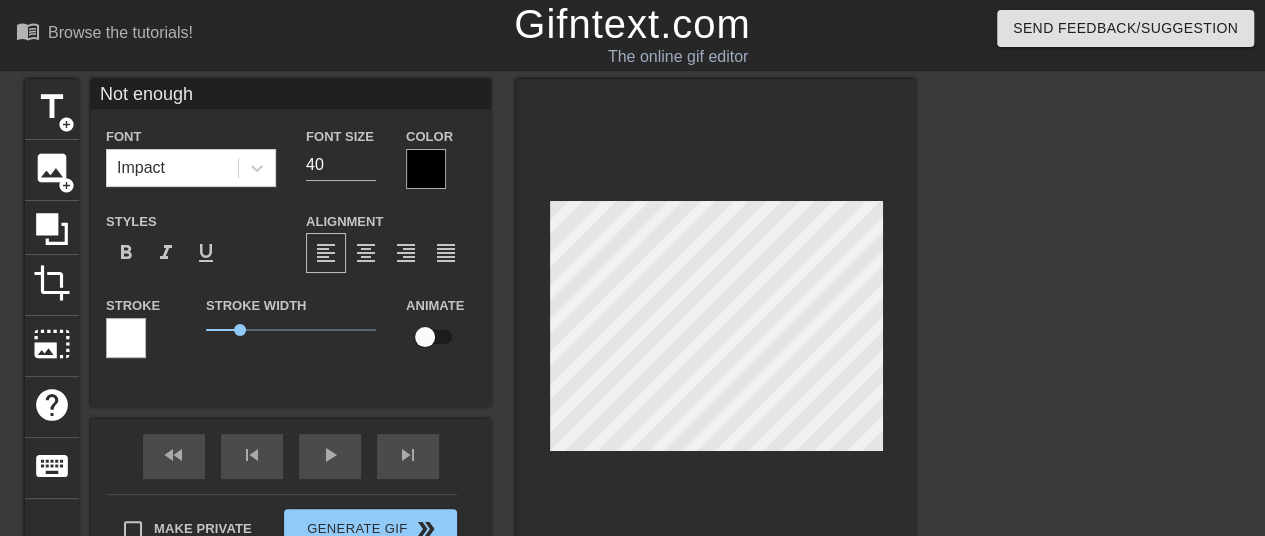 type on "Not enough" 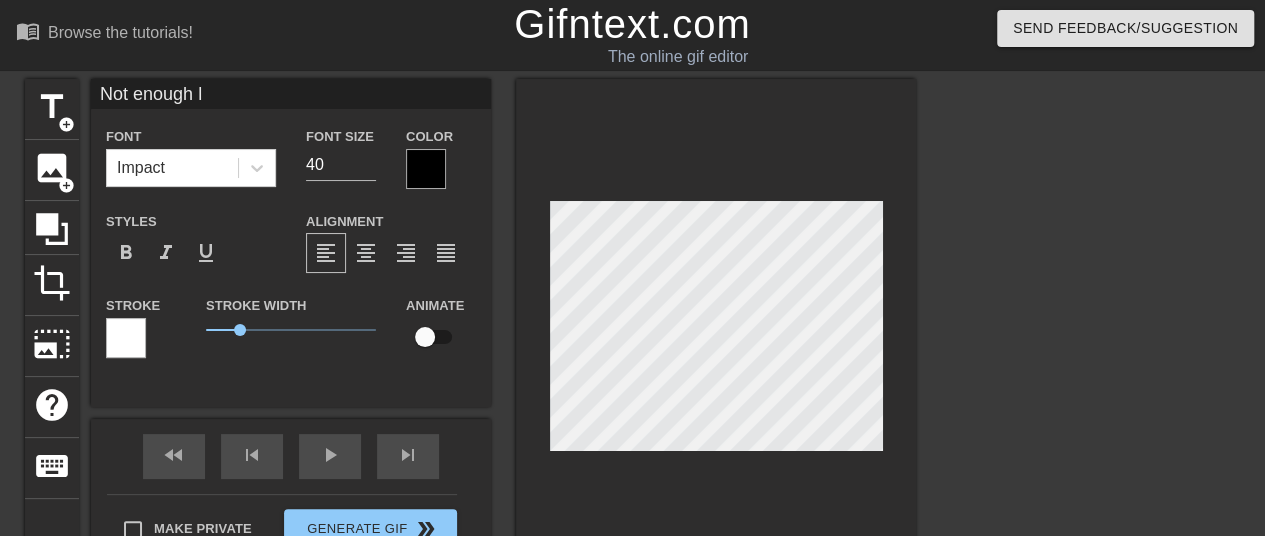 type on "Not enough li" 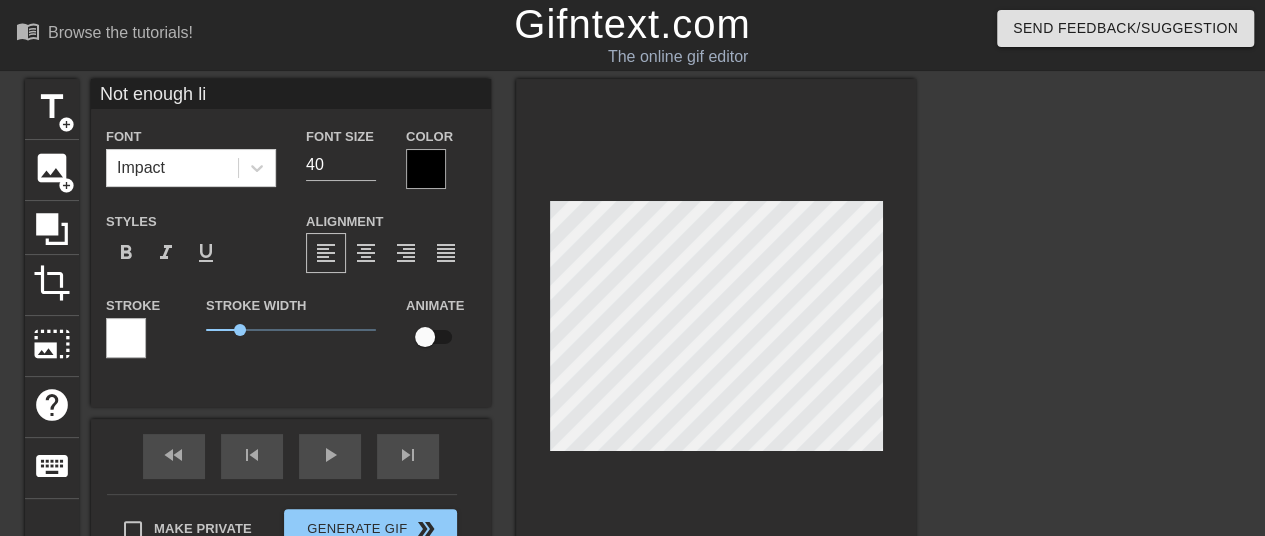 type on "Not enough lis" 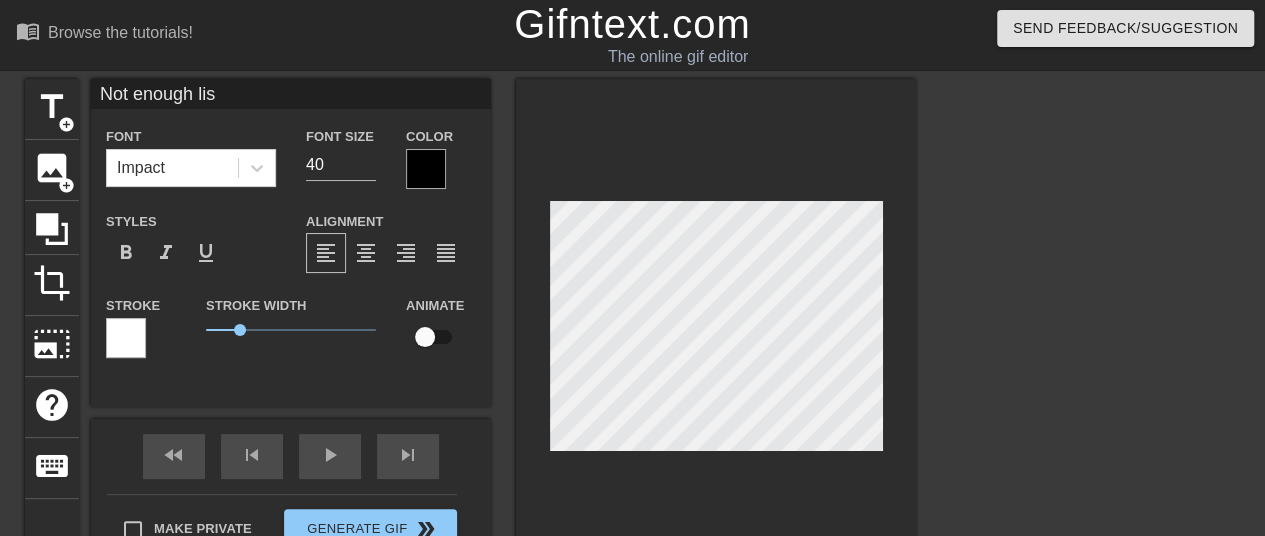 type on "Not enough list" 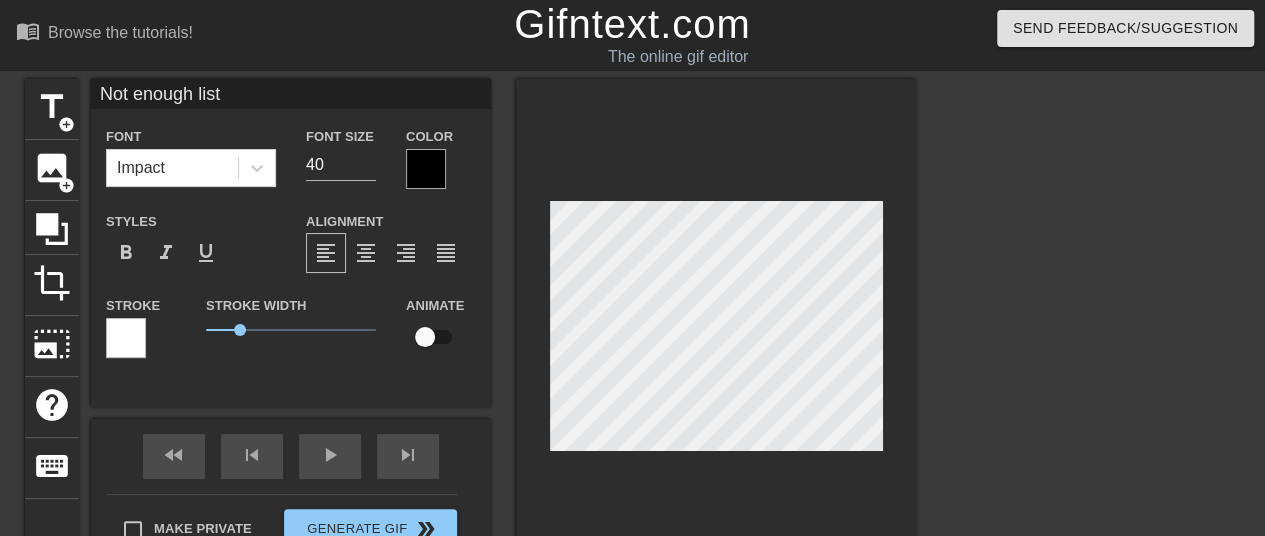 type on "Not enough liste" 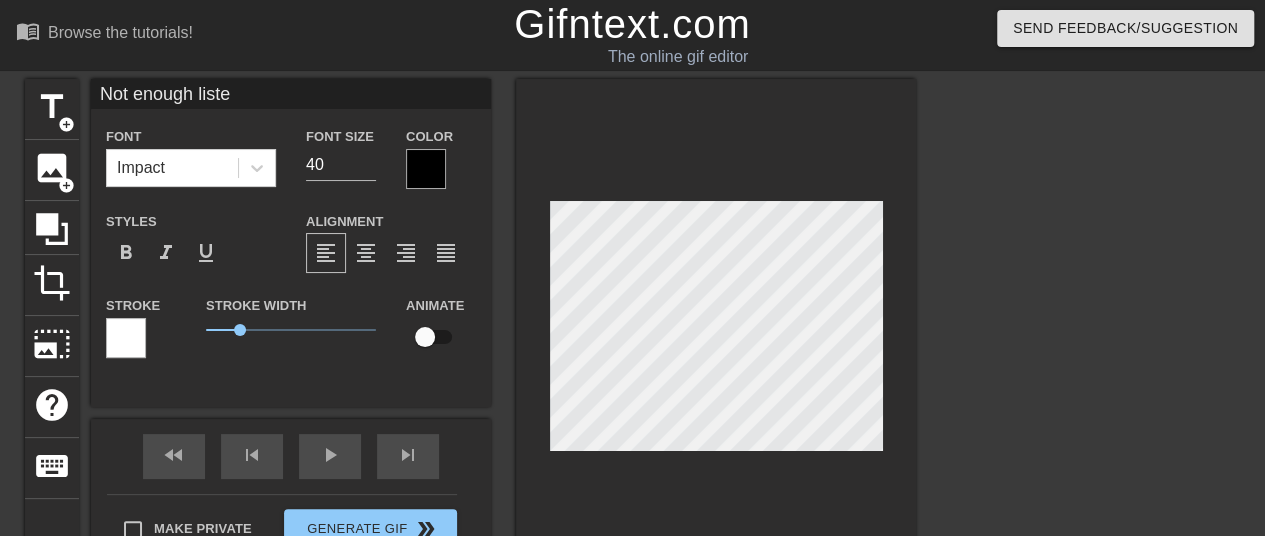 type on "Not enough listen" 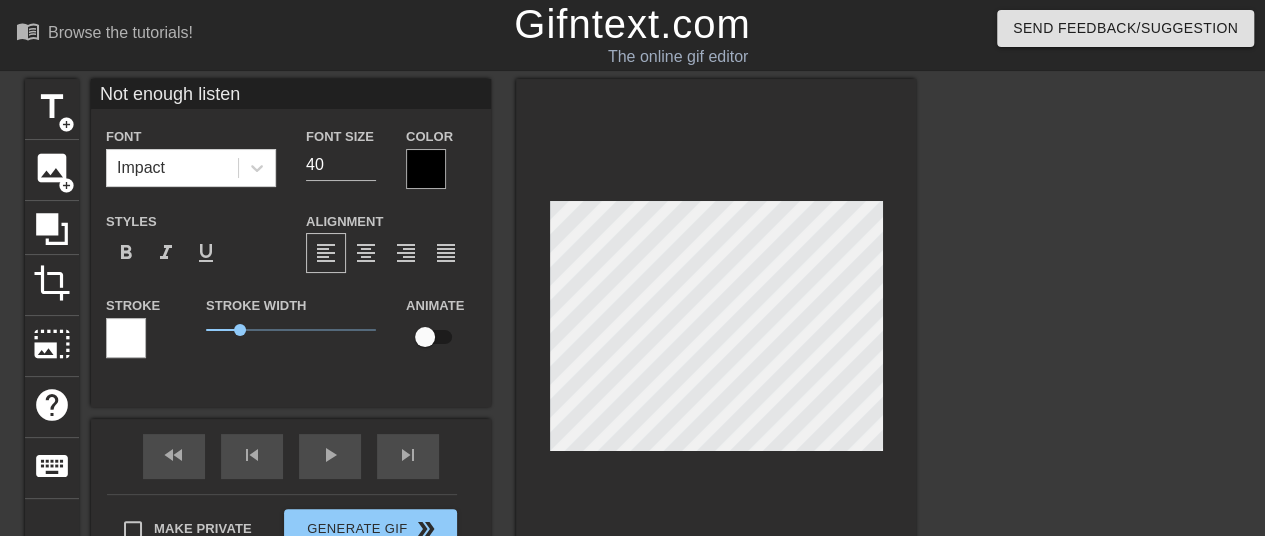type on "Not enough listene" 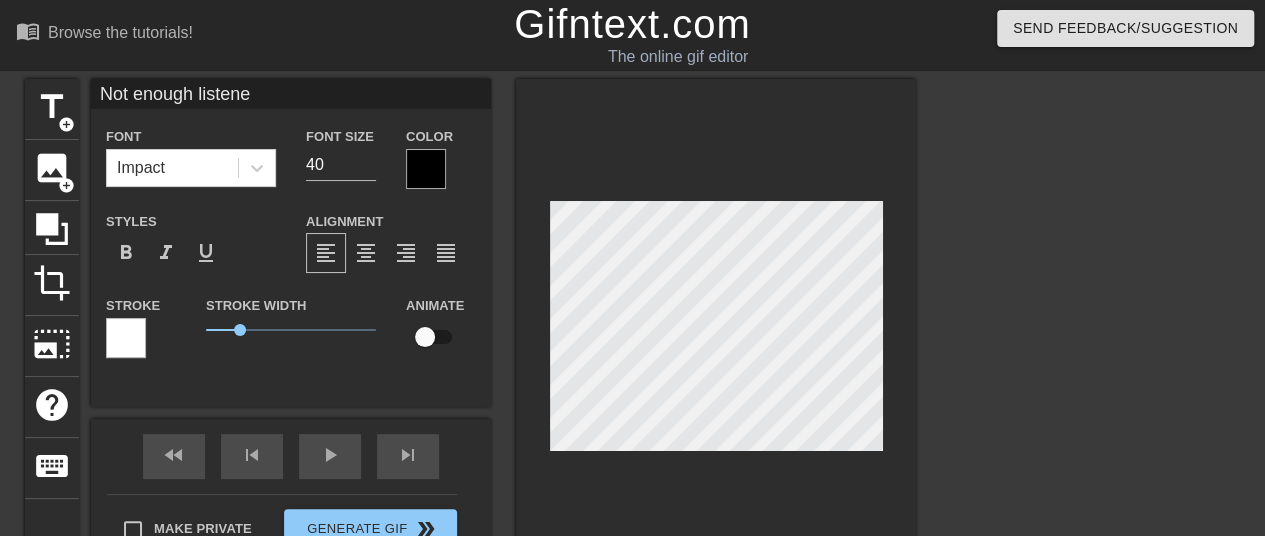 type on "Not enough listener" 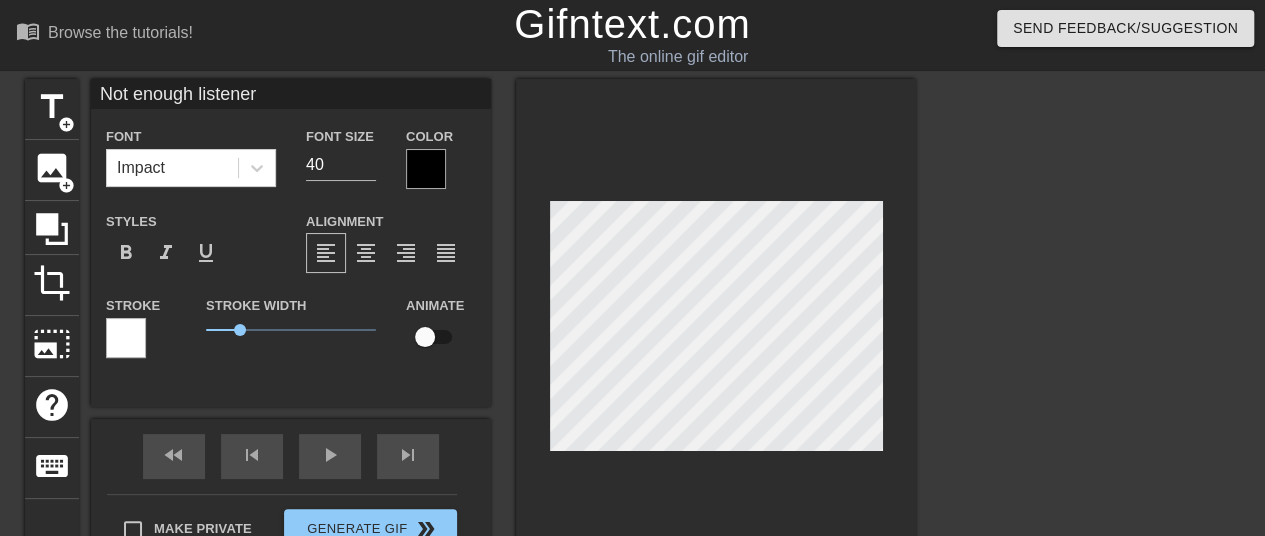 type on "Not enough listeners" 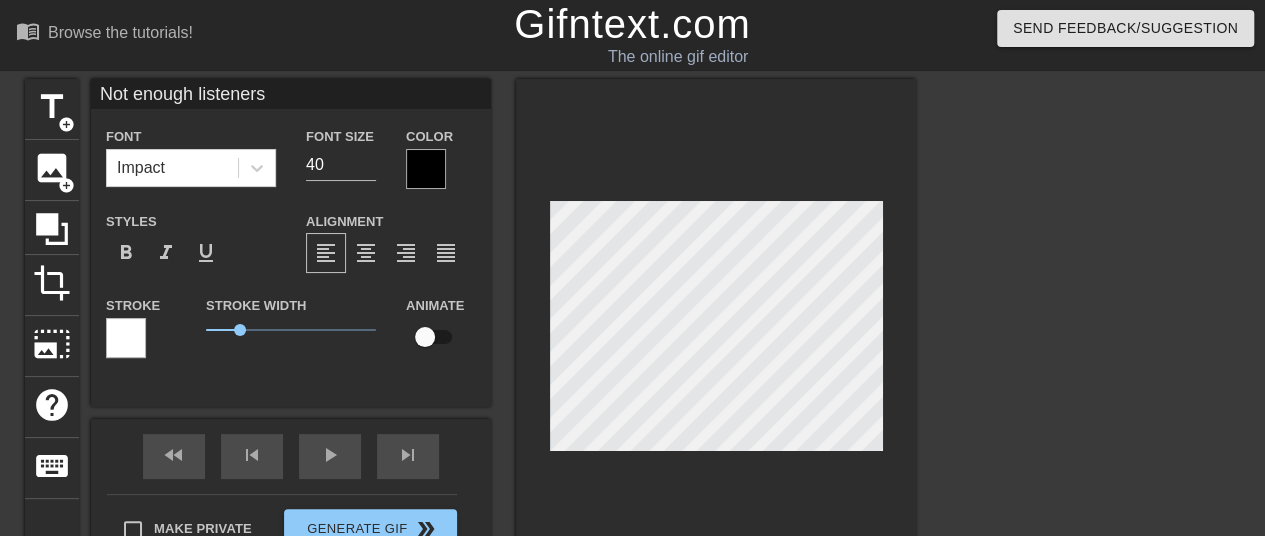 scroll, scrollTop: 2, scrollLeft: 9, axis: both 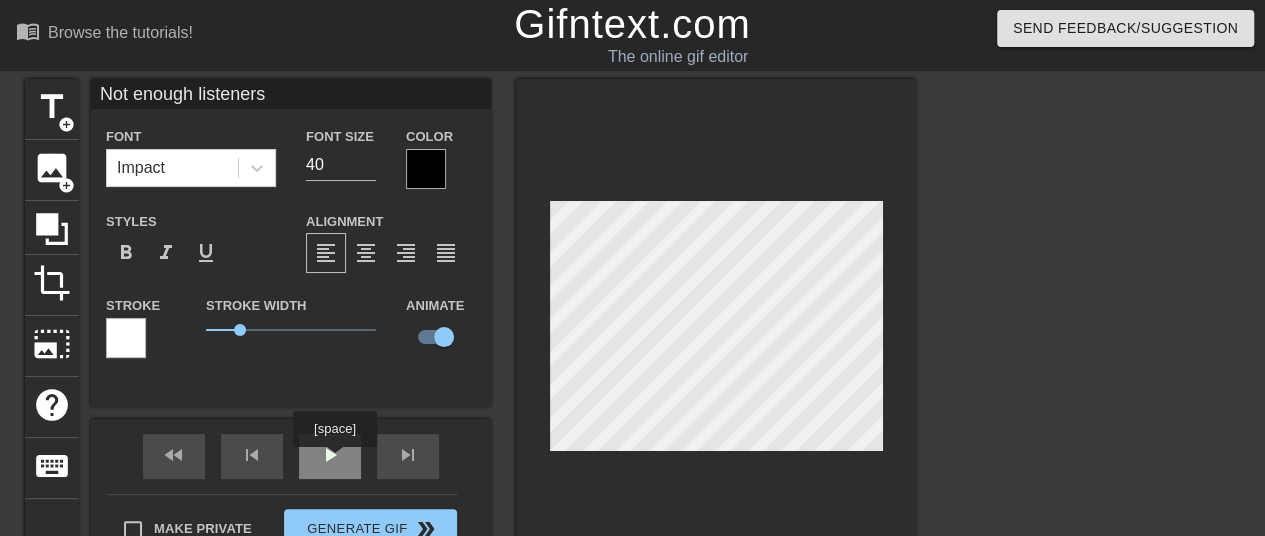 click on "play_arrow" at bounding box center [330, 456] 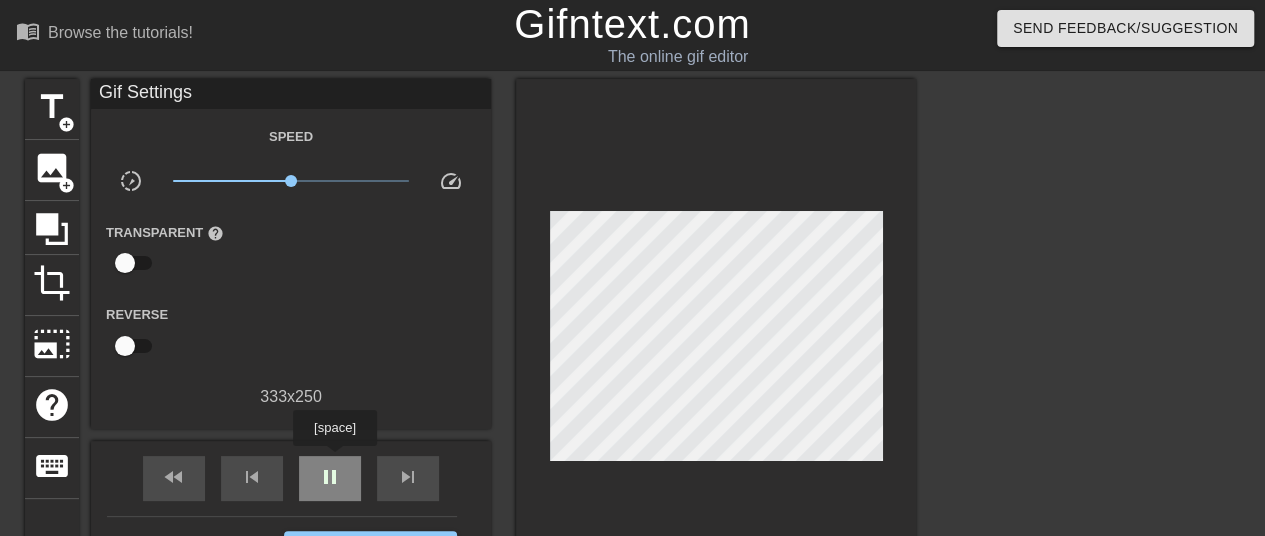 click on "pause" at bounding box center (330, 478) 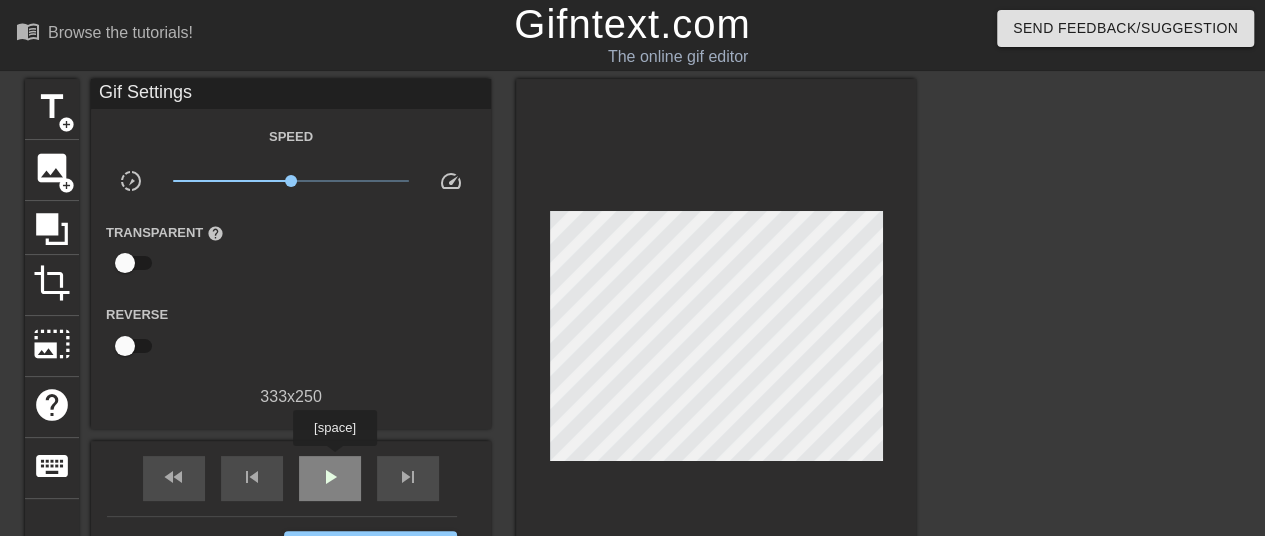 click on "play_arrow" at bounding box center (330, 478) 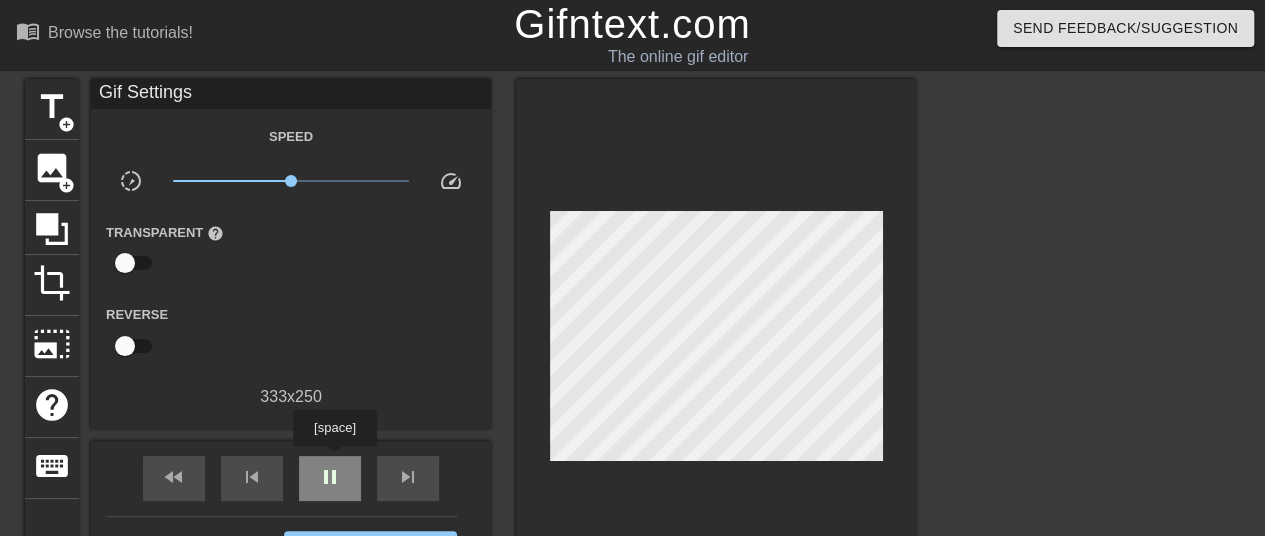 click on "pause" at bounding box center (330, 478) 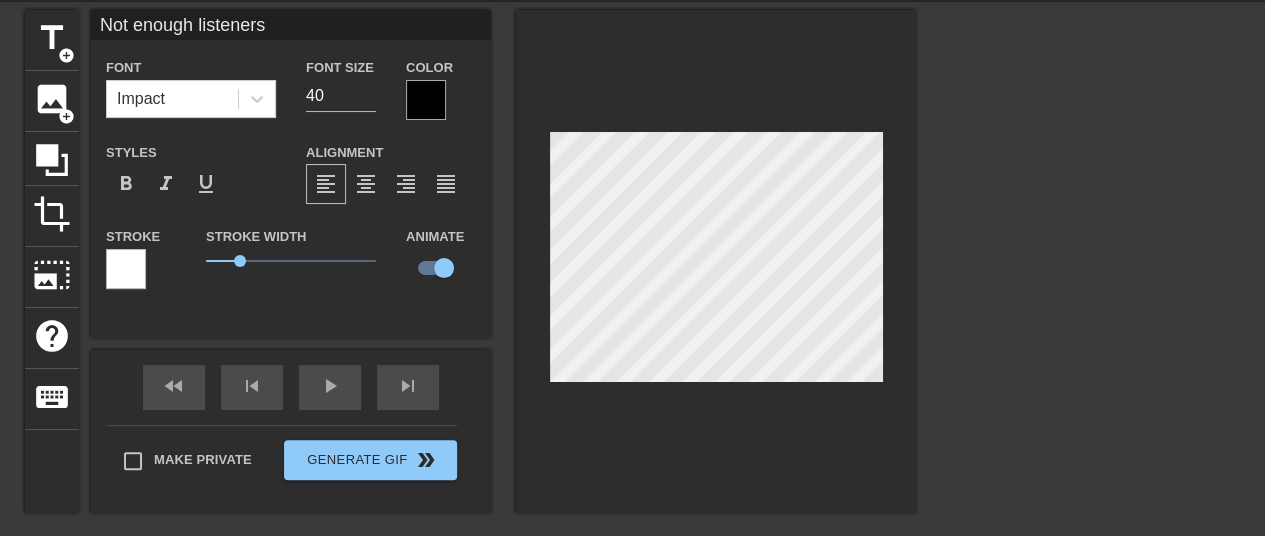 scroll, scrollTop: 100, scrollLeft: 0, axis: vertical 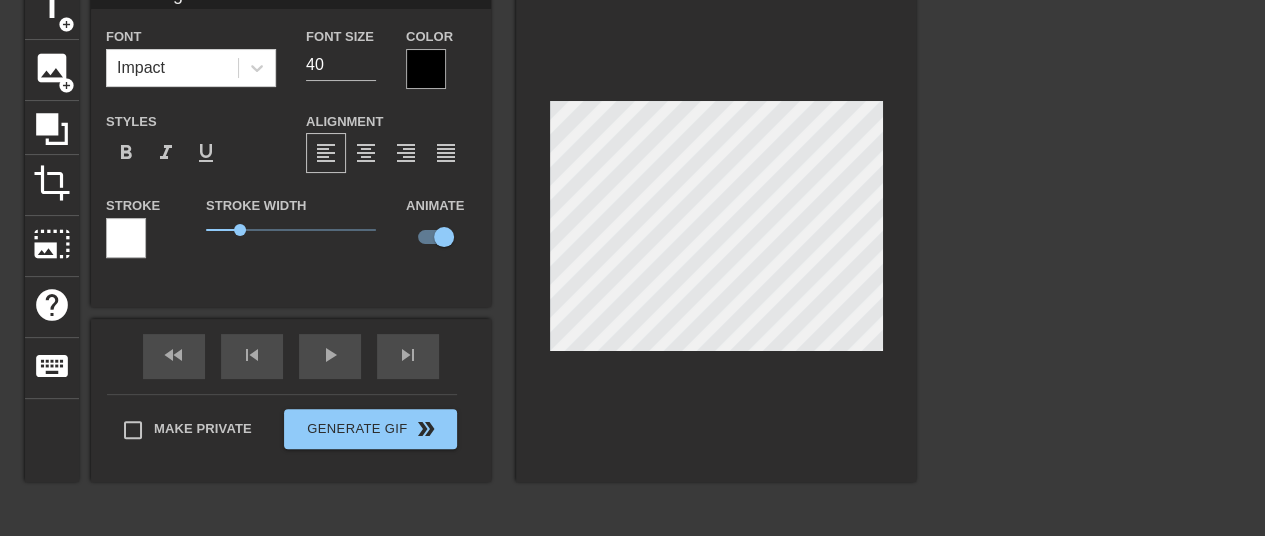 click at bounding box center (716, 230) 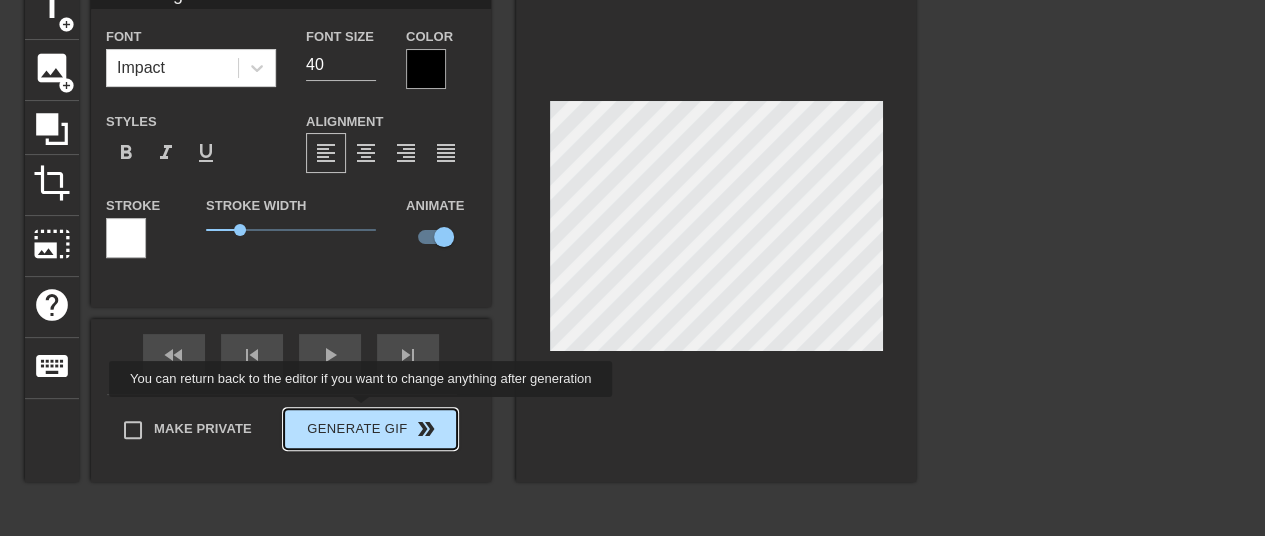 click on "fast_rewind skip_previous play_arrow skip_next Make Private Generate Gif double_arrow" at bounding box center (291, 400) 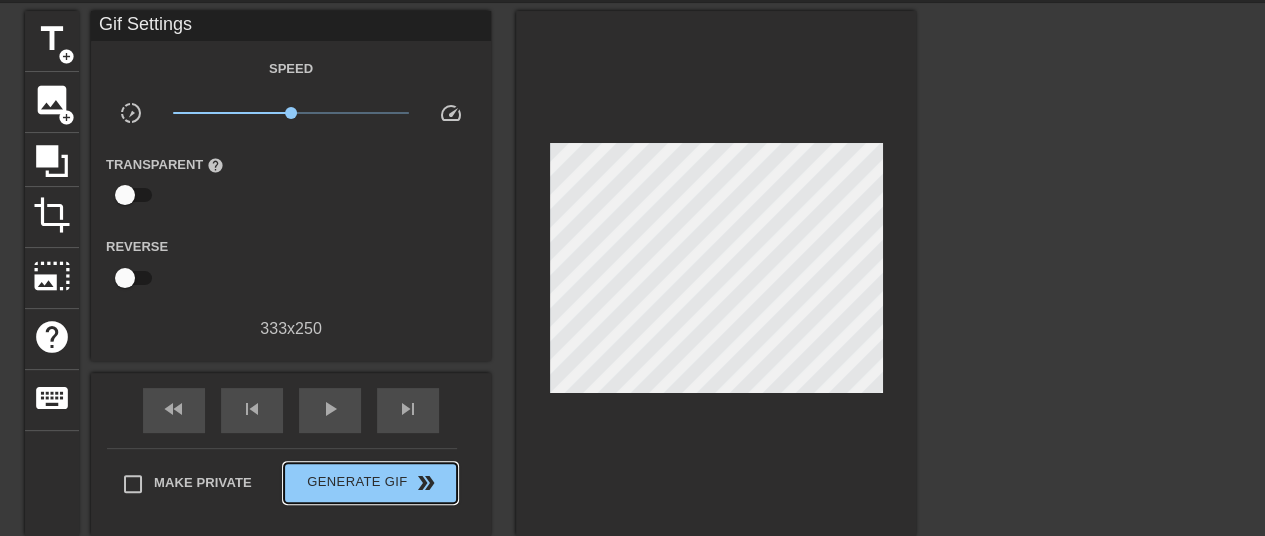 scroll, scrollTop: 100, scrollLeft: 0, axis: vertical 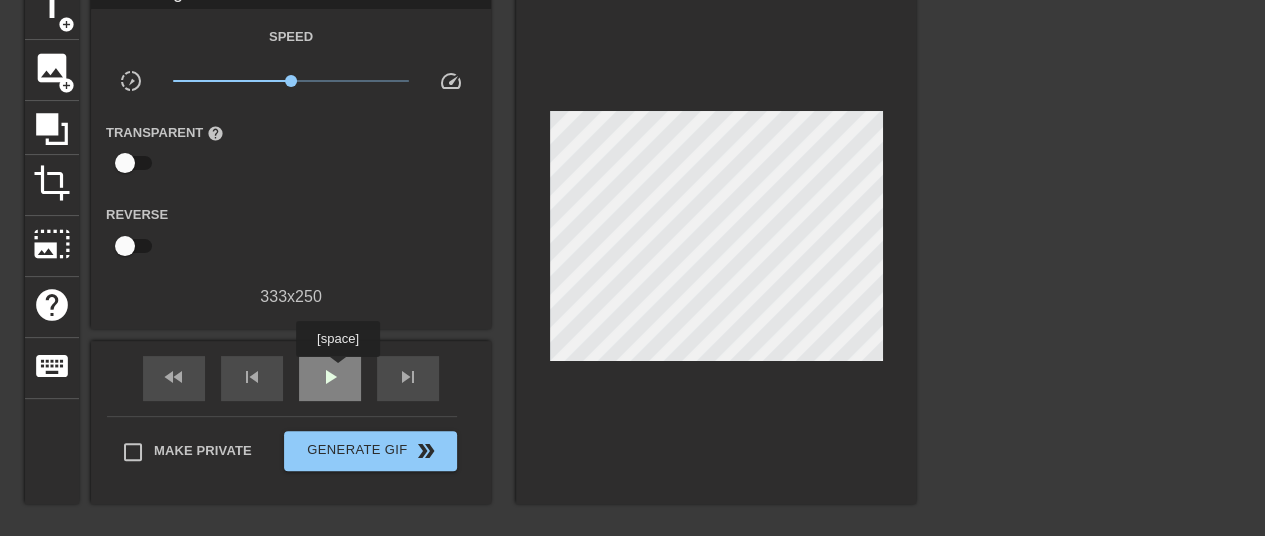 click on "play_arrow" at bounding box center [330, 377] 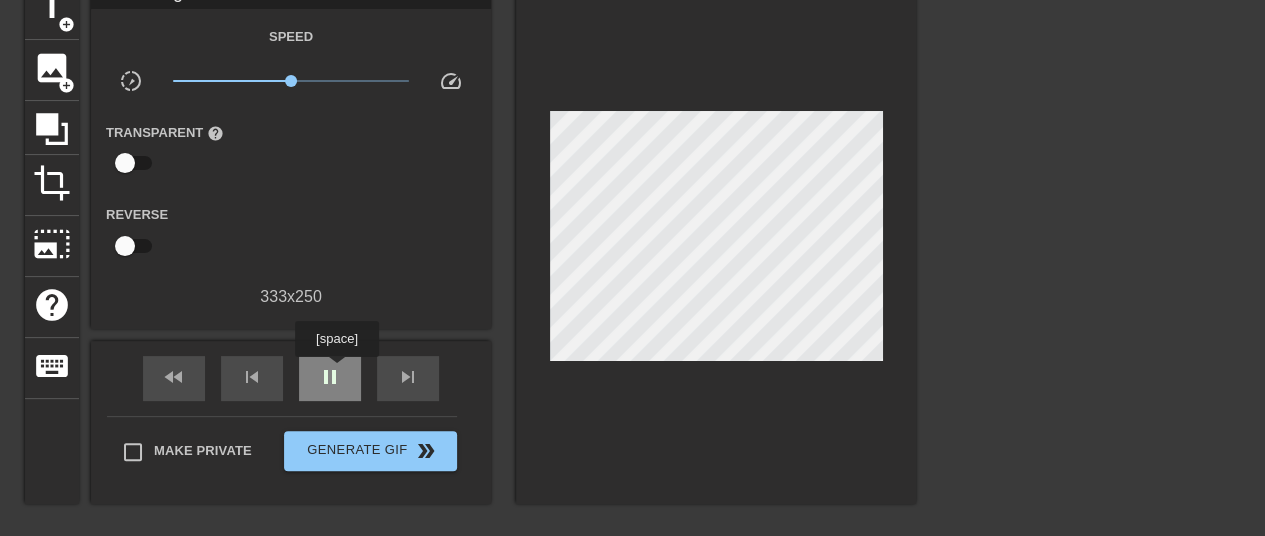 click on "pause" at bounding box center (330, 377) 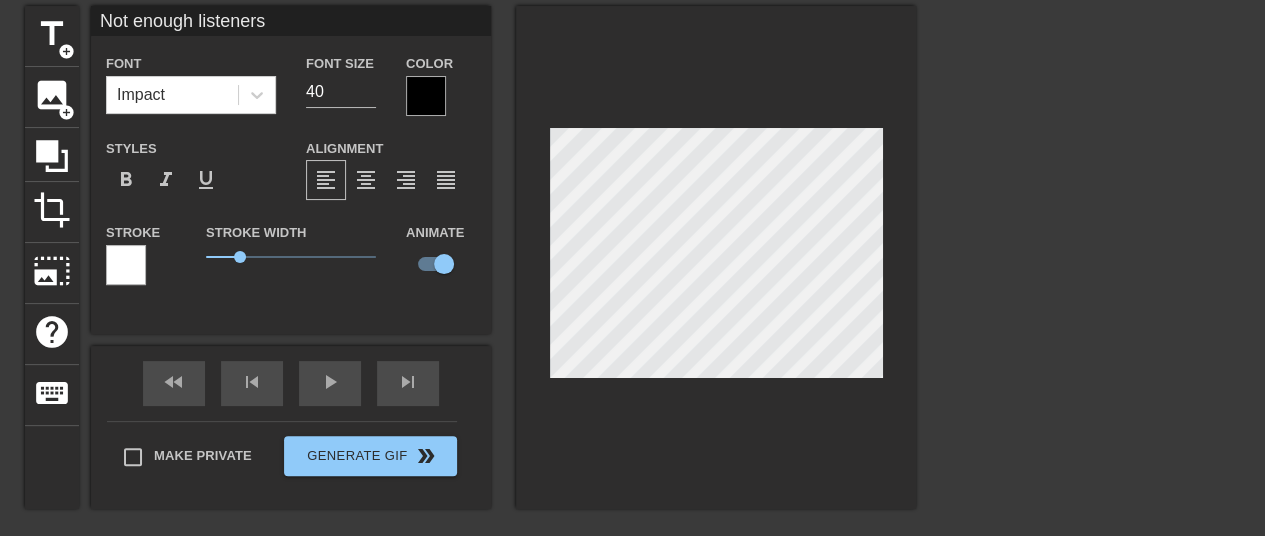 scroll, scrollTop: 100, scrollLeft: 0, axis: vertical 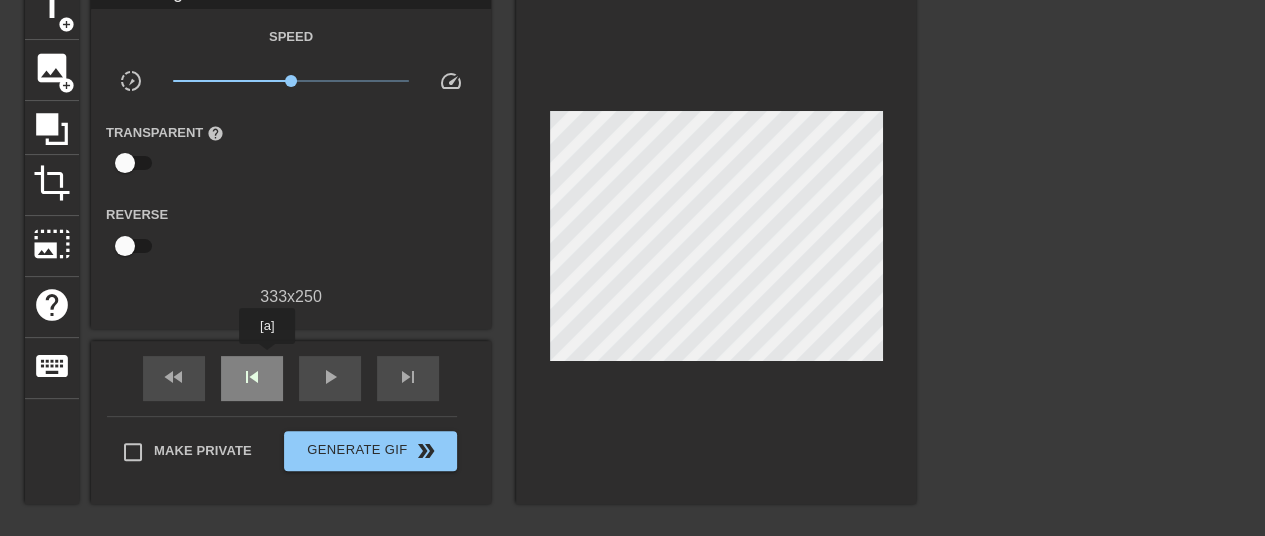 click on "skip_previous" at bounding box center [252, 378] 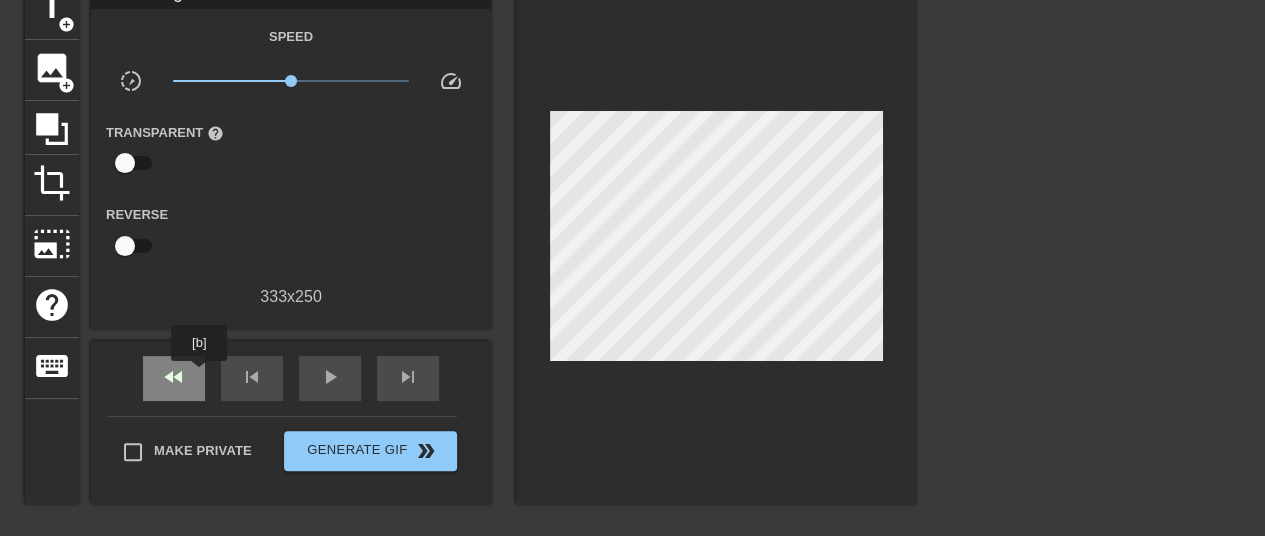 click on "fast_rewind" at bounding box center [174, 378] 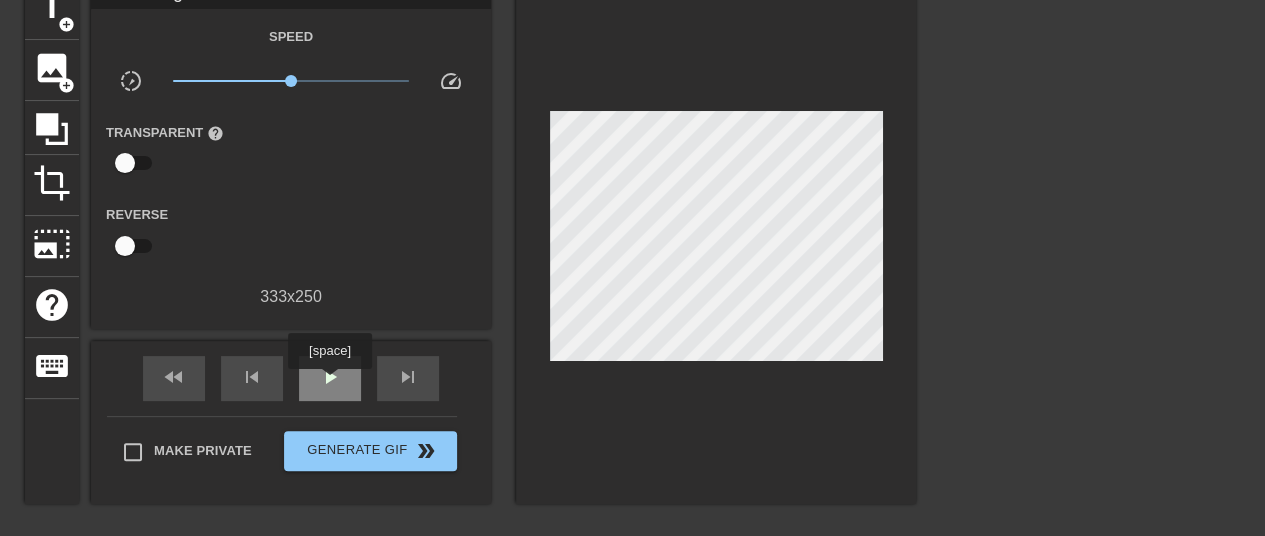 click on "play_arrow" at bounding box center [330, 377] 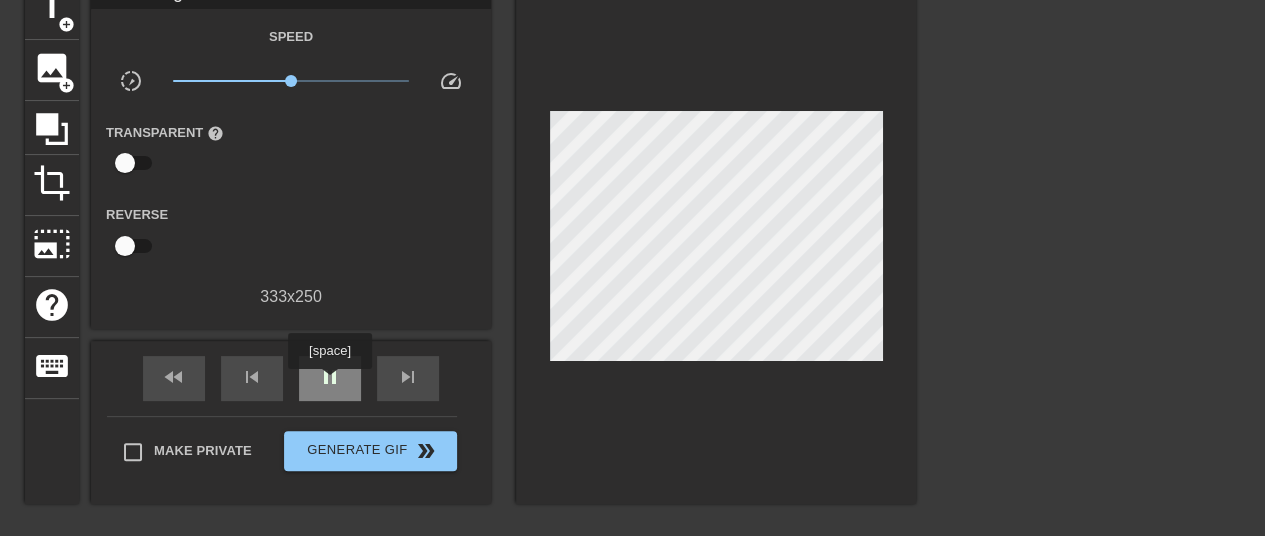 click on "pause" at bounding box center (330, 377) 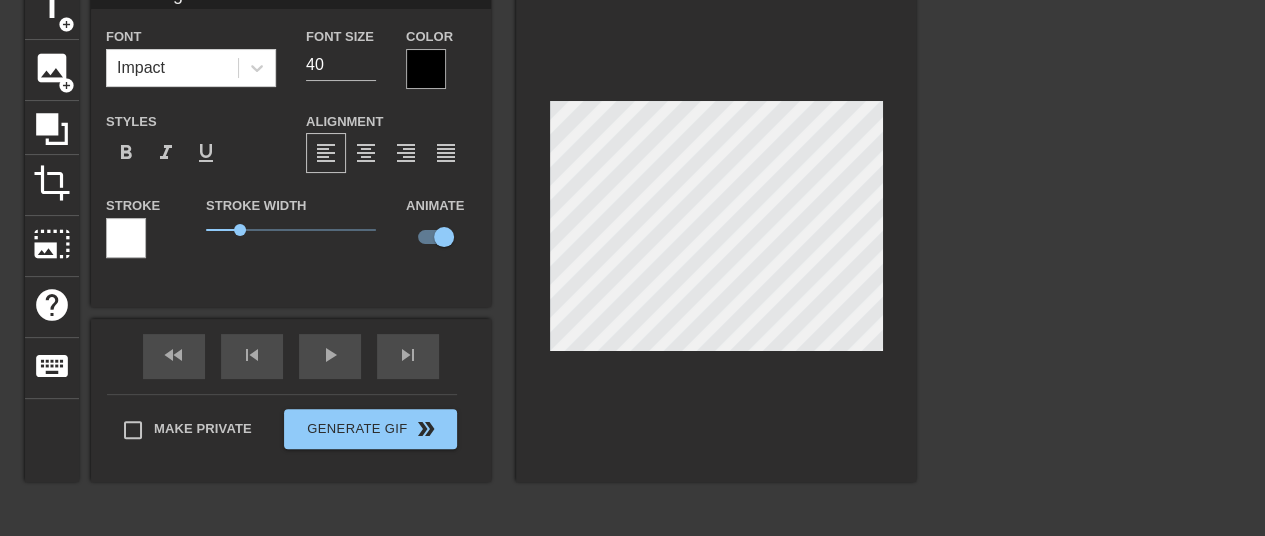 scroll, scrollTop: 2, scrollLeft: 2, axis: both 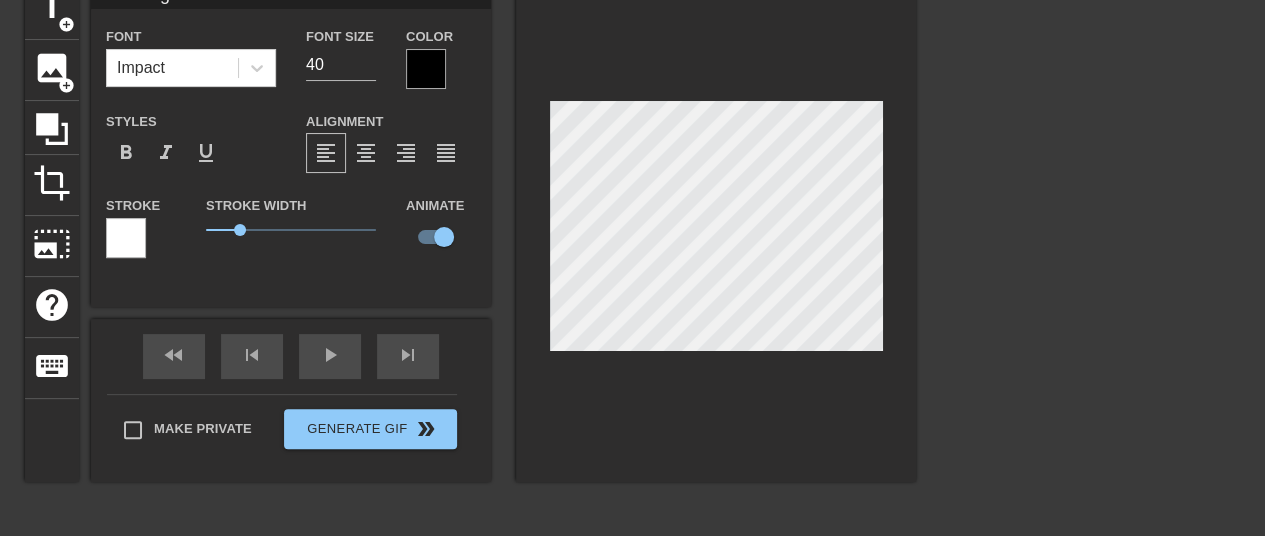 type on "not enough listeners" 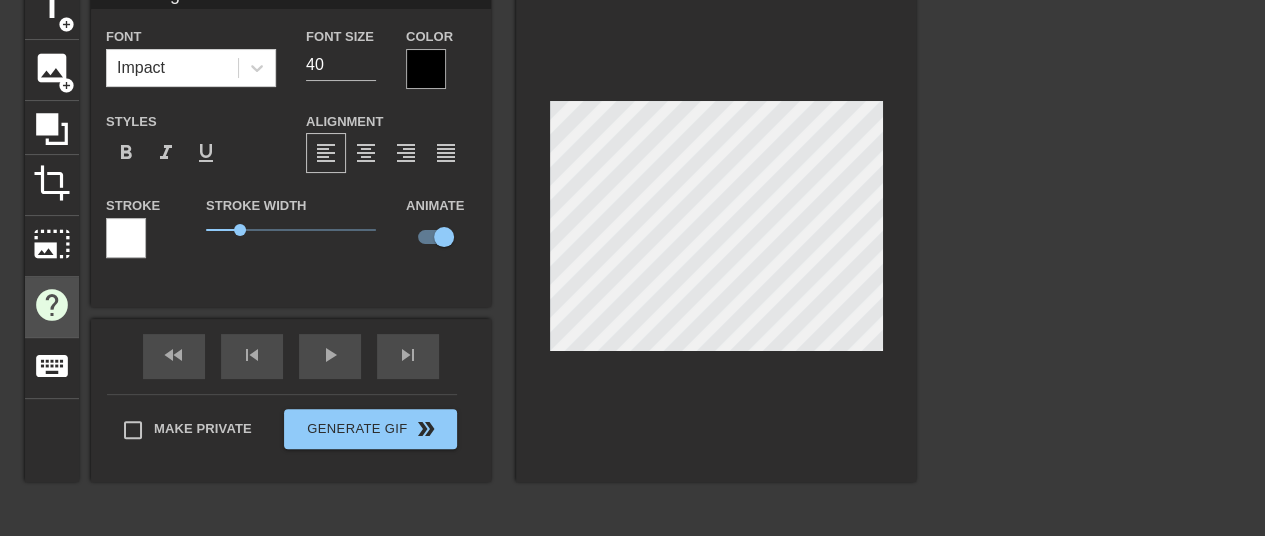 type on "not enough listeners" 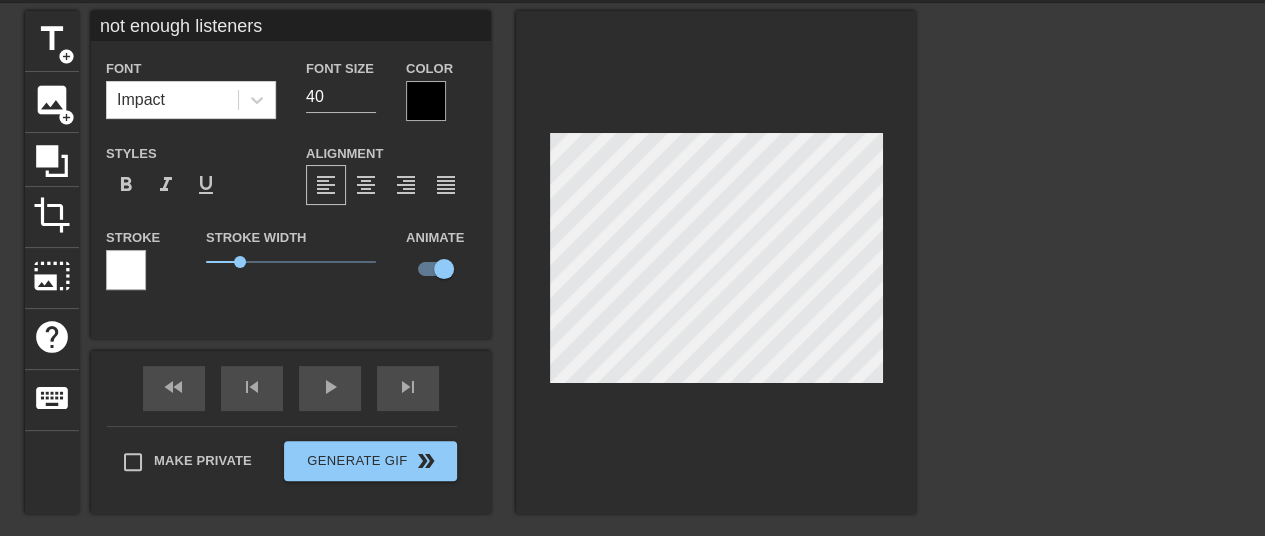 scroll, scrollTop: 100, scrollLeft: 0, axis: vertical 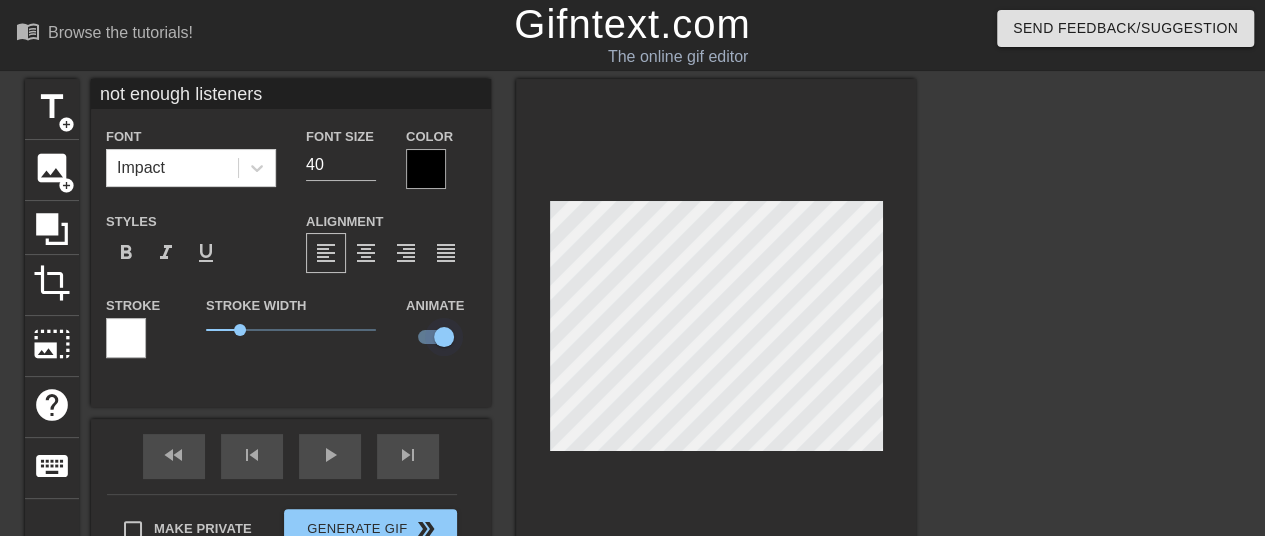 click at bounding box center [444, 337] 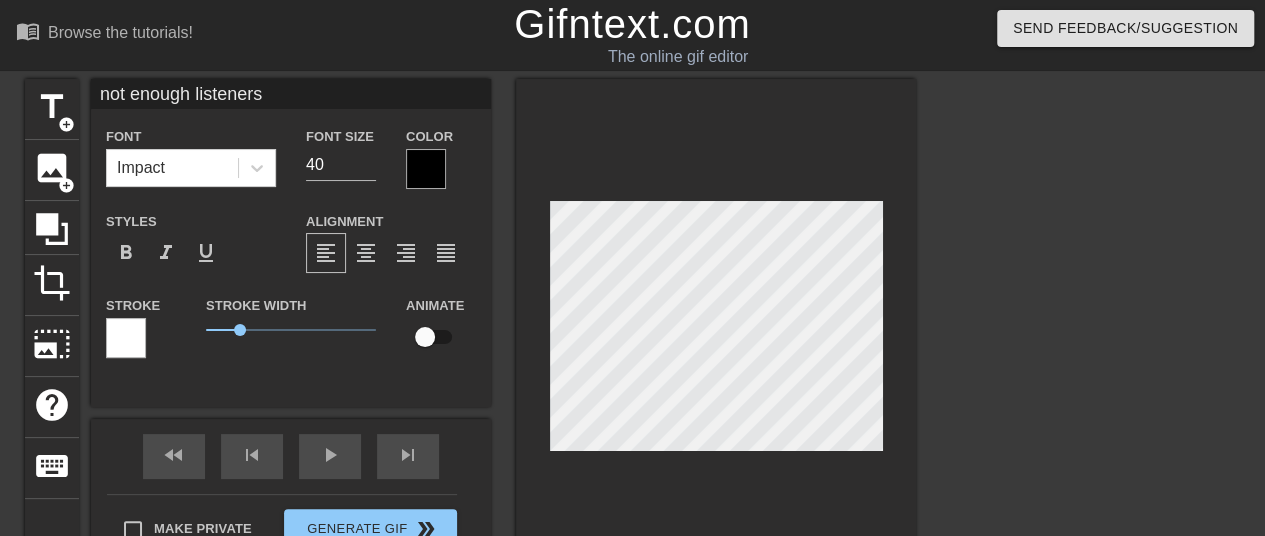 scroll, scrollTop: 100, scrollLeft: 0, axis: vertical 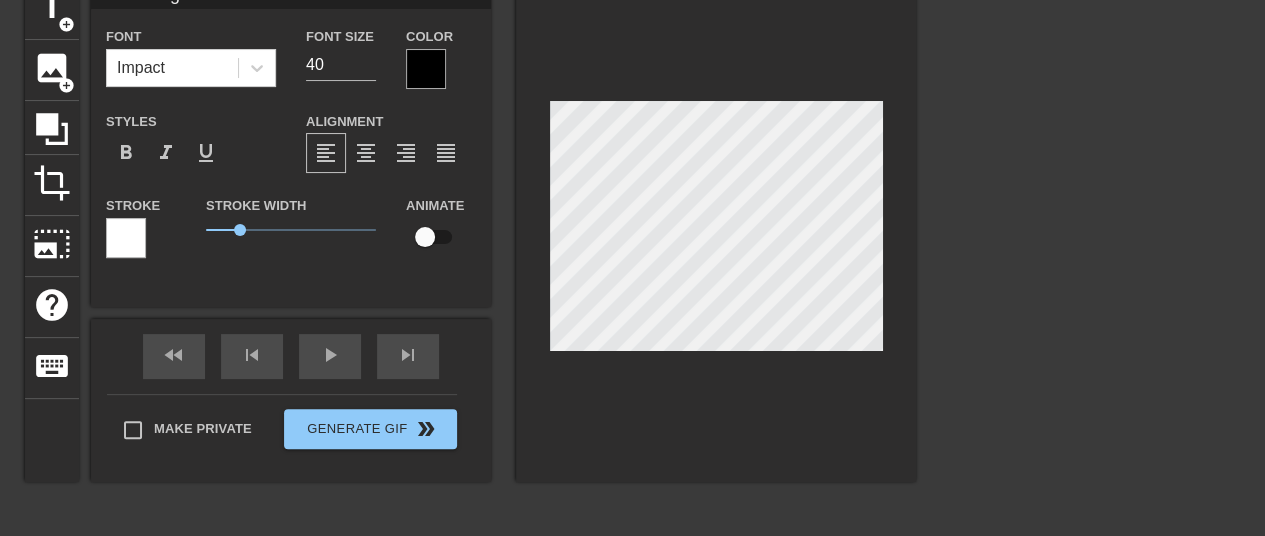 click at bounding box center [425, 237] 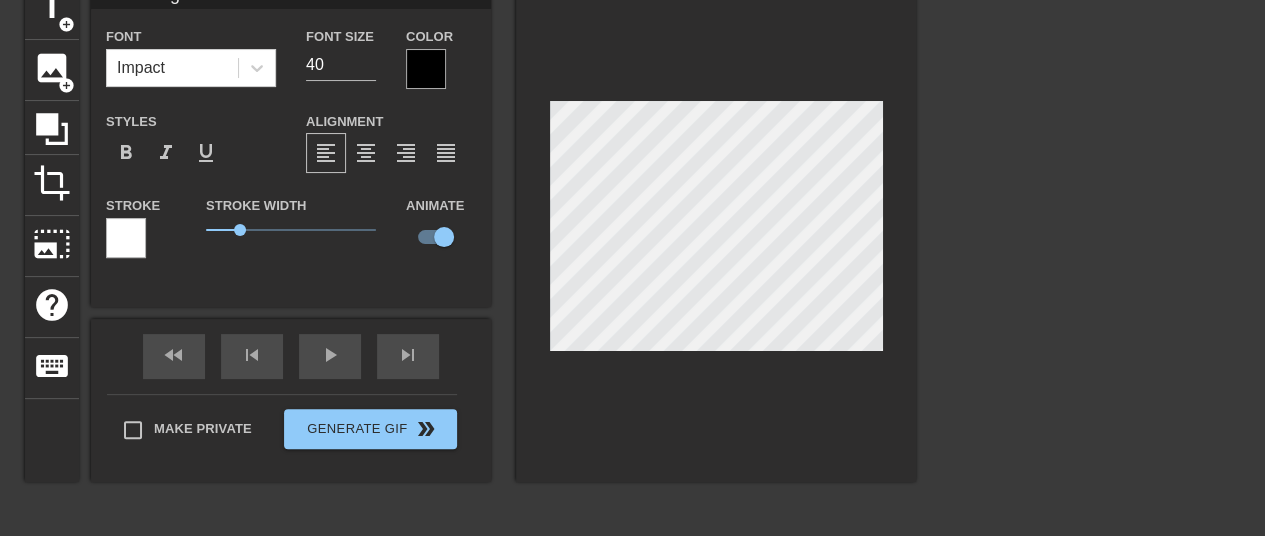 scroll, scrollTop: 2, scrollLeft: 2, axis: both 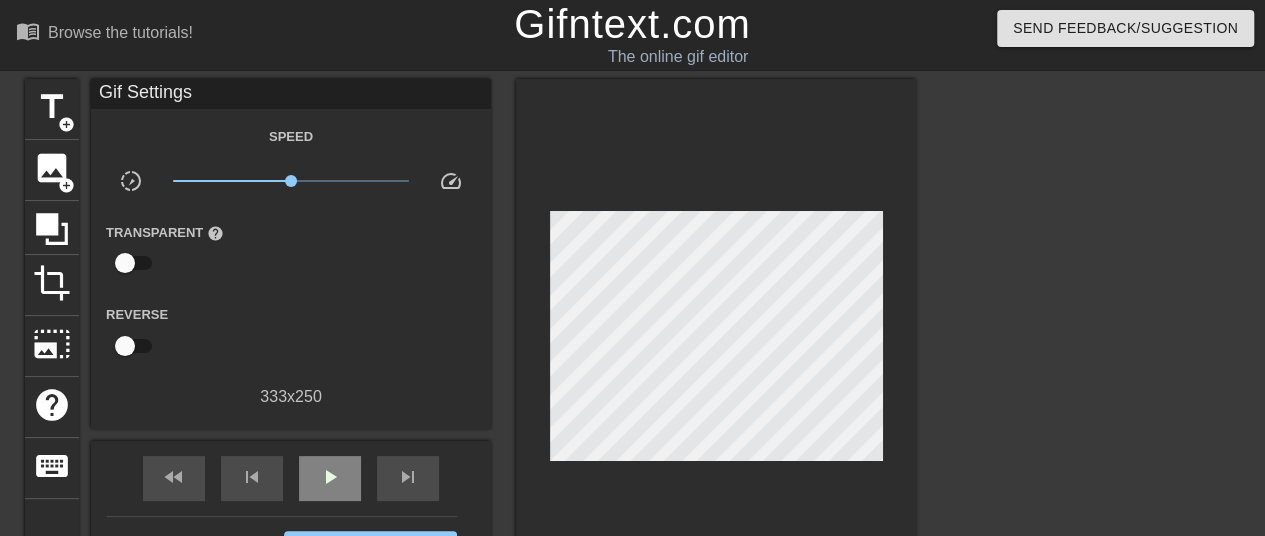 click on "fast_rewind skip_previous play_arrow skip_next" at bounding box center [291, 478] 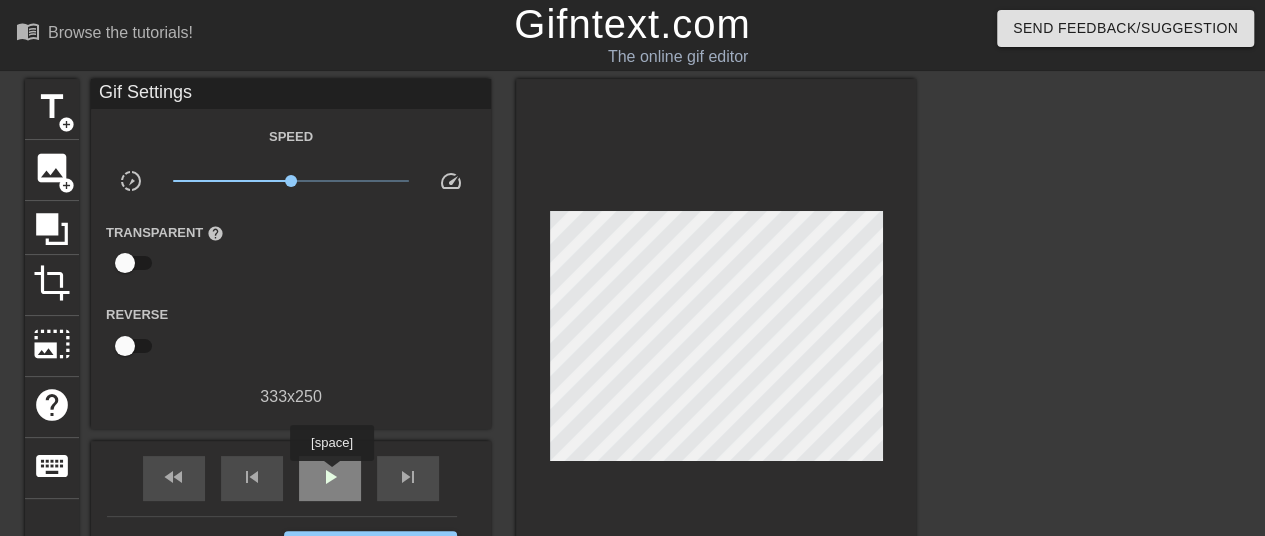 click on "play_arrow" at bounding box center [330, 477] 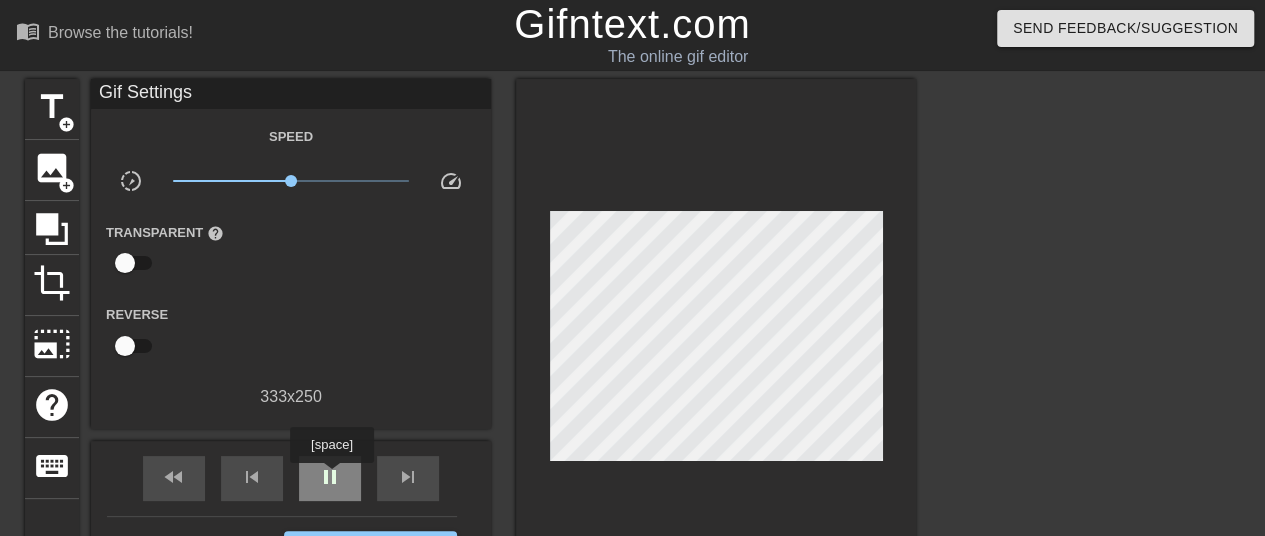 click on "pause" at bounding box center [330, 477] 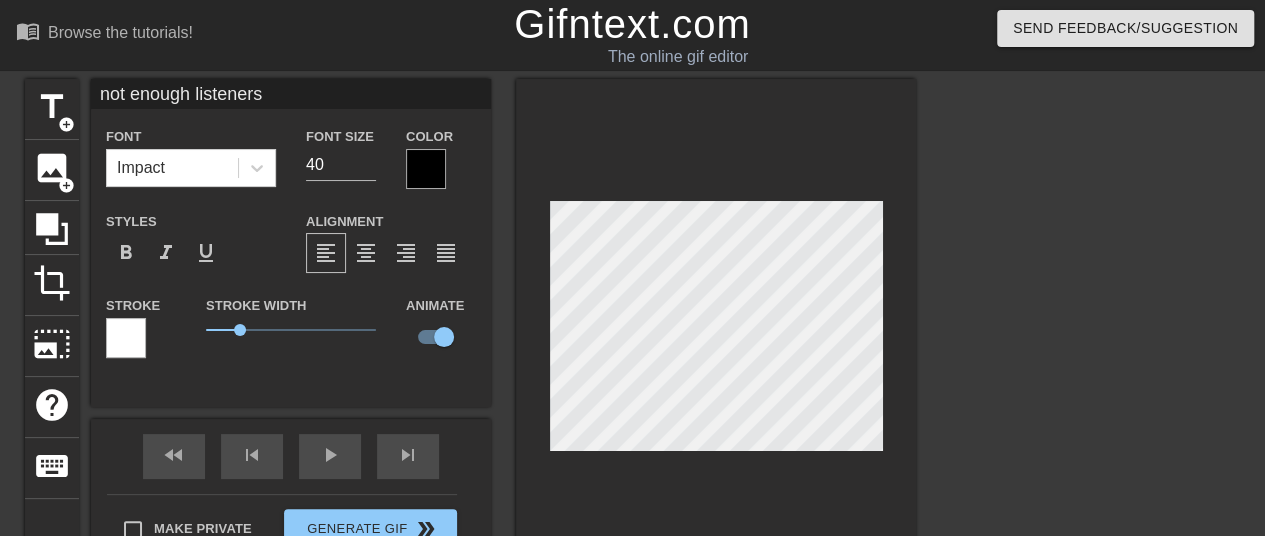 scroll, scrollTop: 100, scrollLeft: 0, axis: vertical 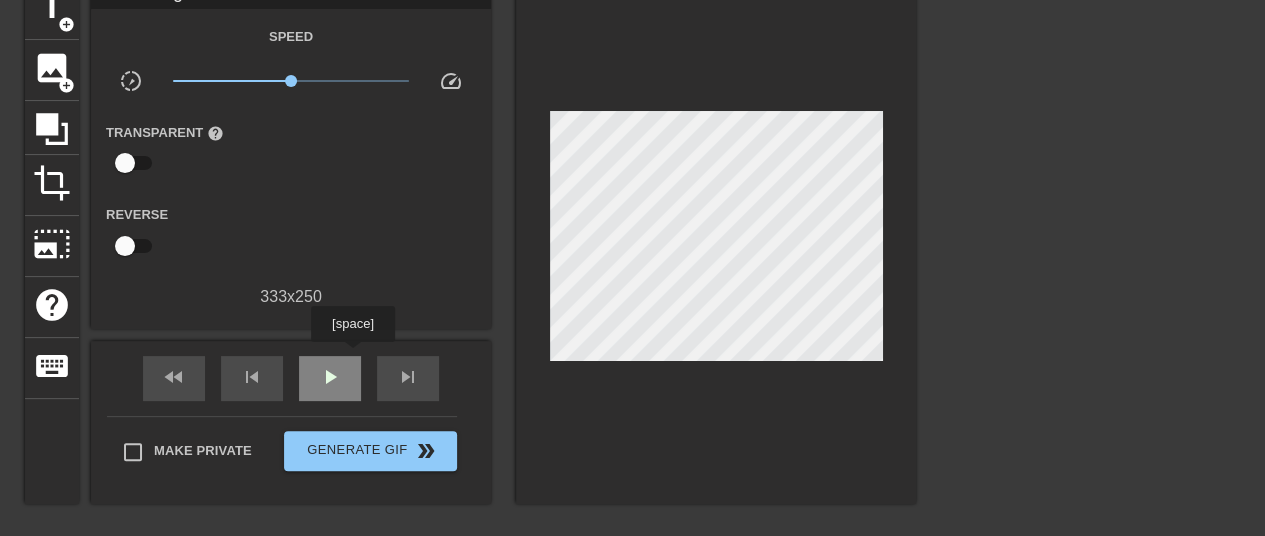 click on "play_arrow" at bounding box center (330, 378) 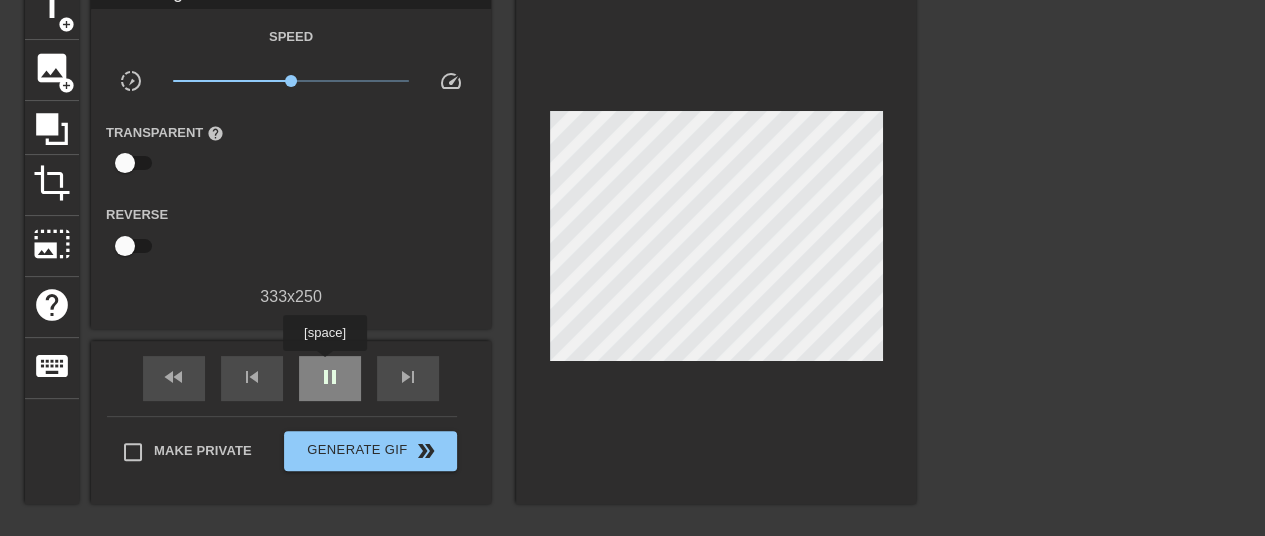 click on "pause" at bounding box center (330, 378) 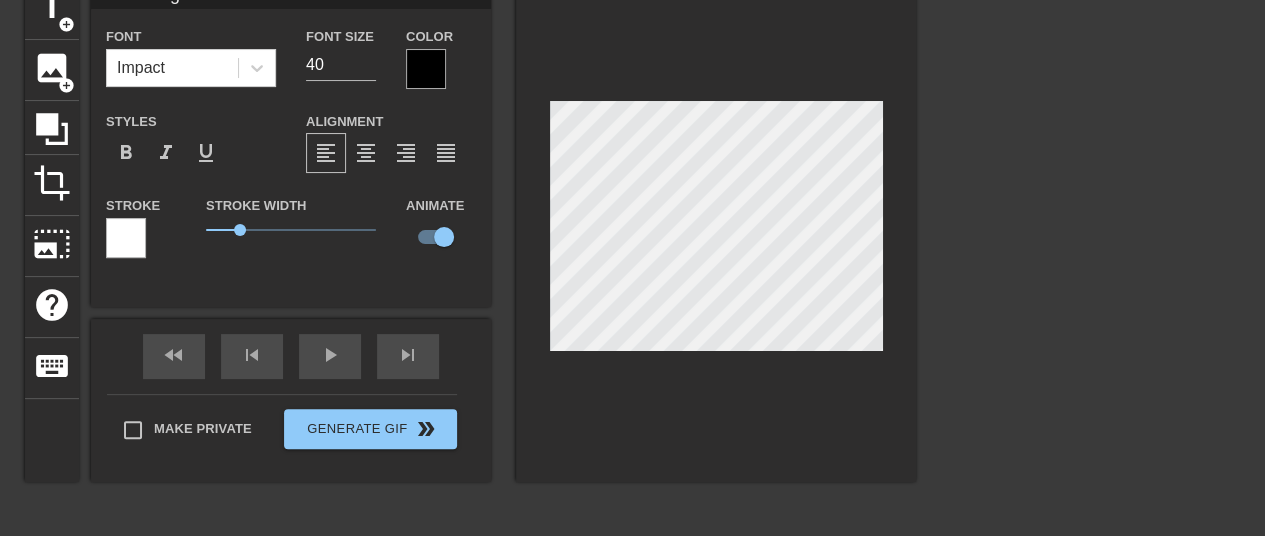 scroll, scrollTop: 0, scrollLeft: 0, axis: both 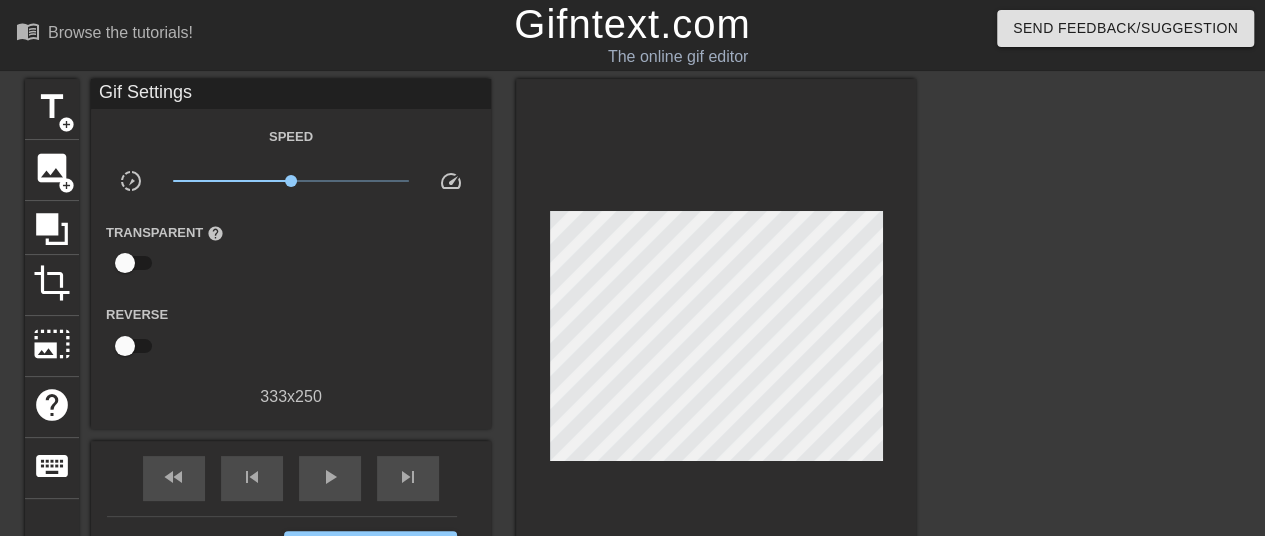 click on "fast_rewind skip_previous play_arrow skip_next" at bounding box center [291, 478] 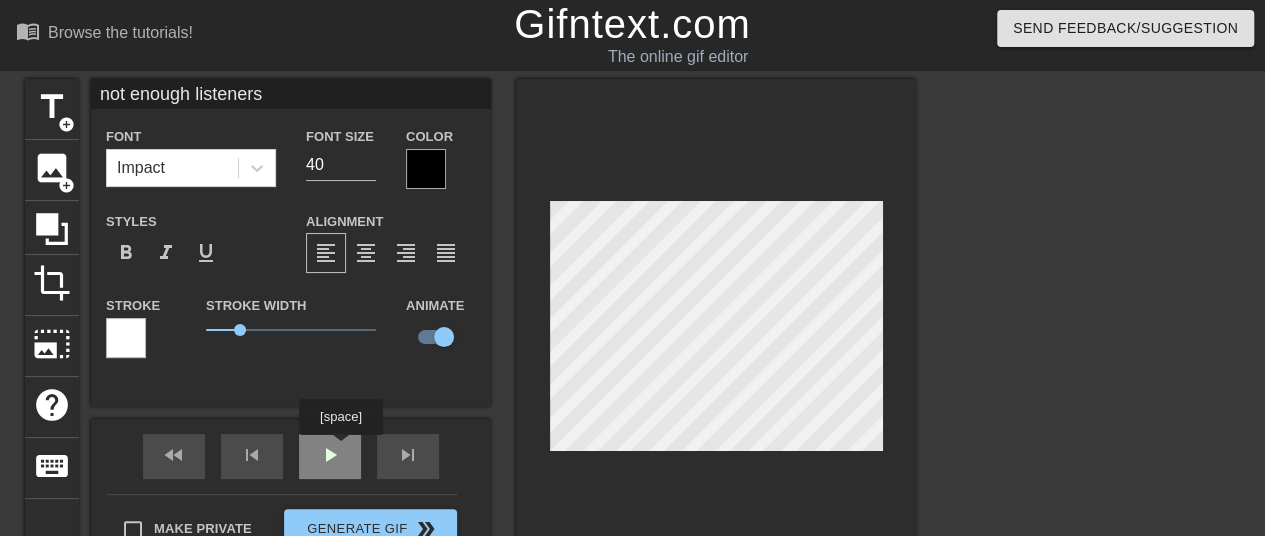 click on "fast_rewind skip_previous play_arrow skip_next" at bounding box center (291, 456) 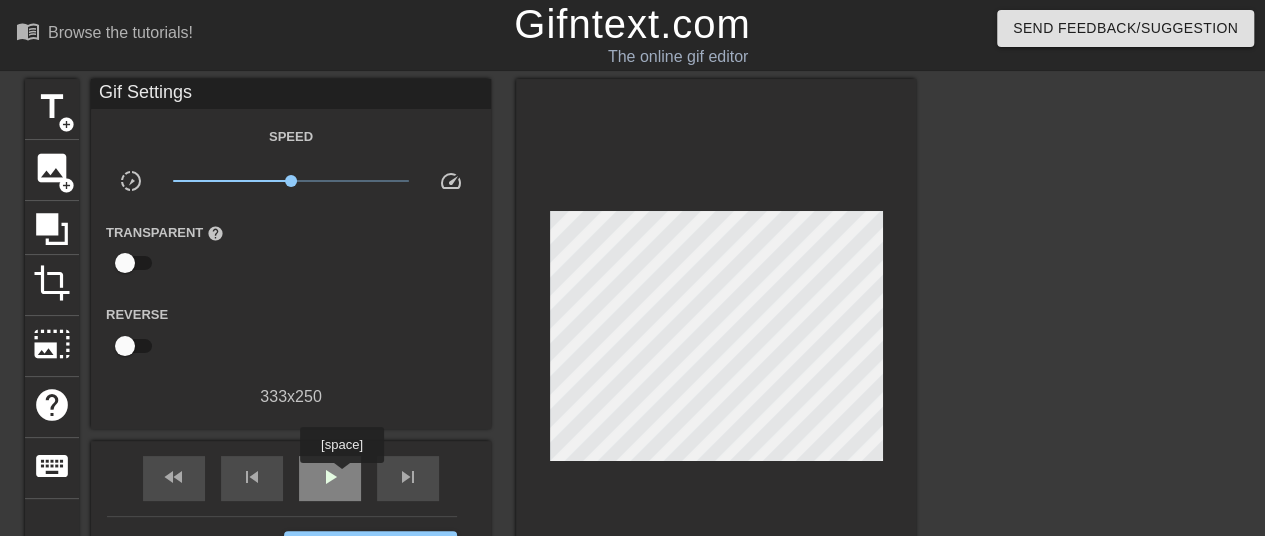 click on "play_arrow" at bounding box center [330, 477] 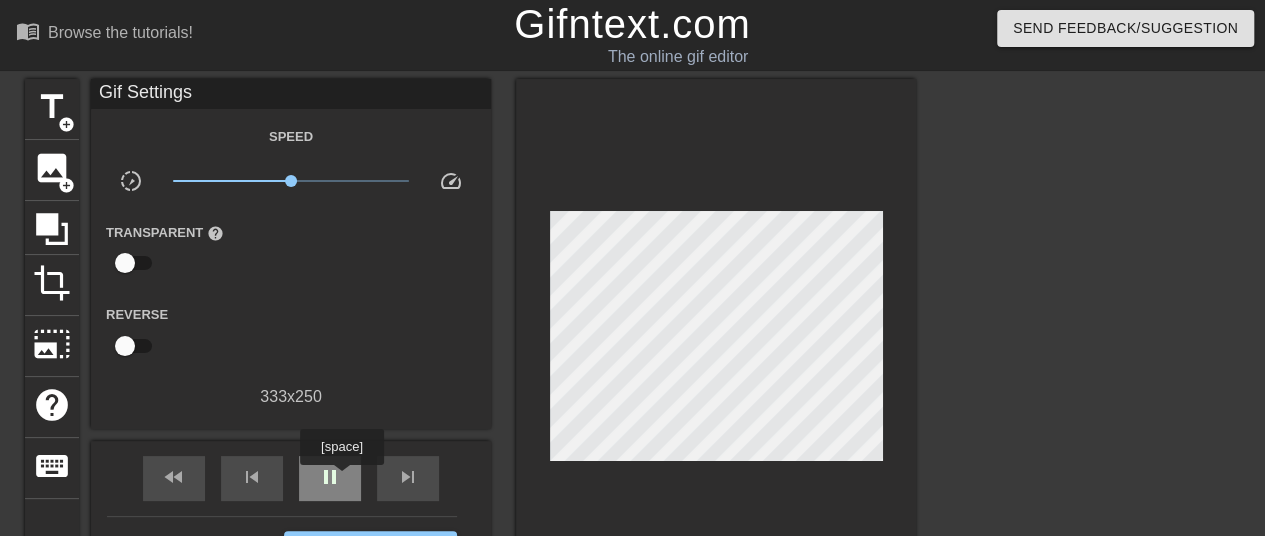 click on "pause" at bounding box center (330, 477) 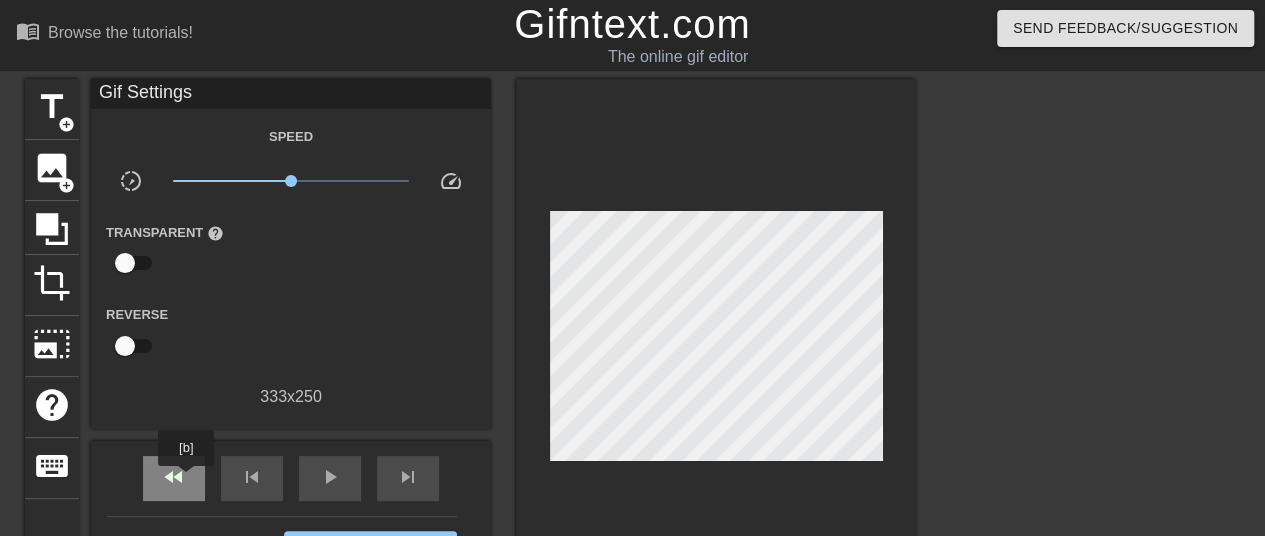 click on "fast_rewind" at bounding box center (174, 478) 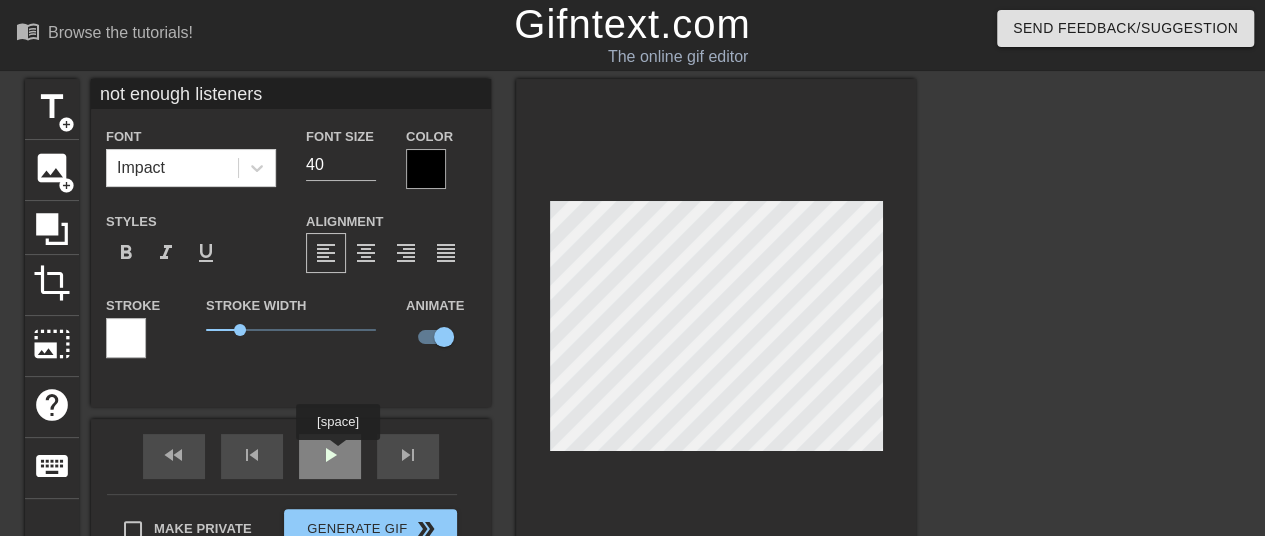 click on "fast_rewind skip_previous play_arrow skip_next" at bounding box center (291, 456) 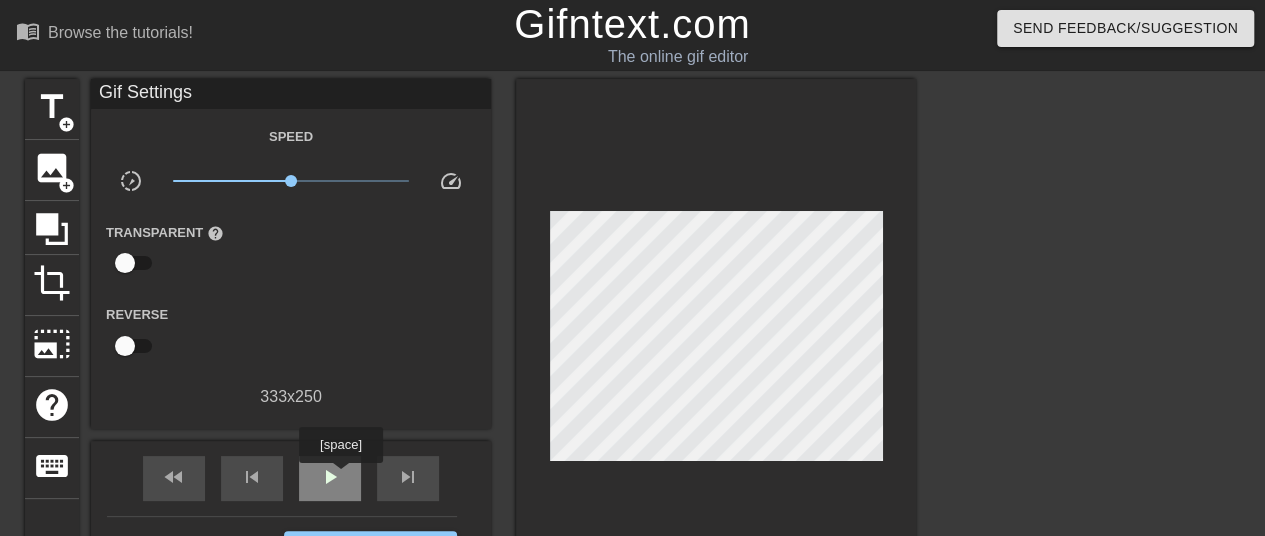 click on "play_arrow" at bounding box center (330, 477) 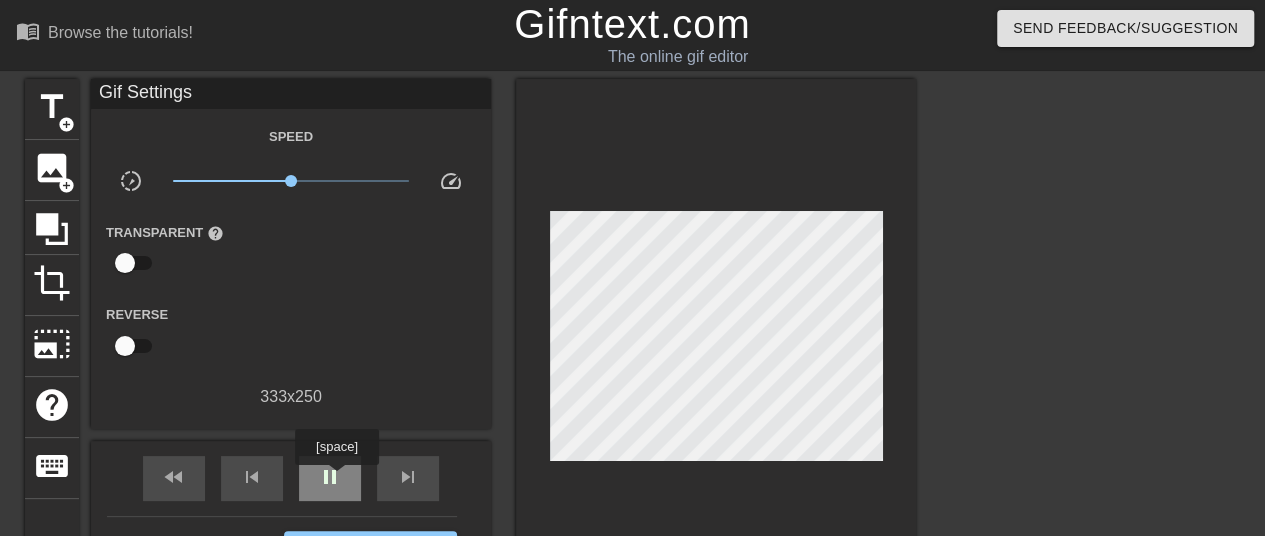 click on "pause" at bounding box center [330, 477] 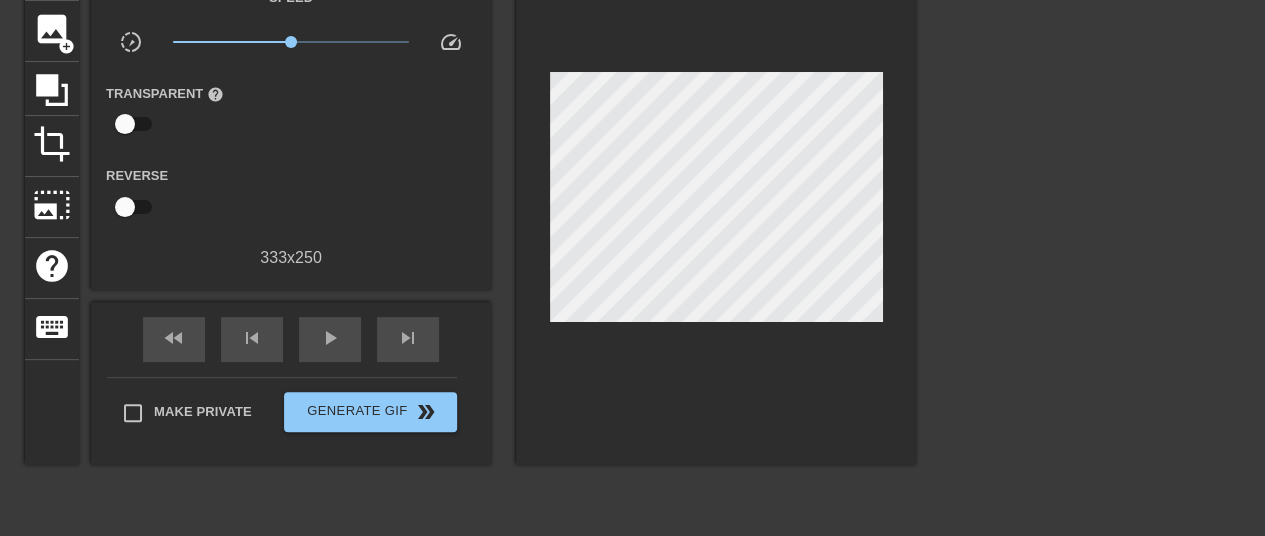 scroll, scrollTop: 200, scrollLeft: 0, axis: vertical 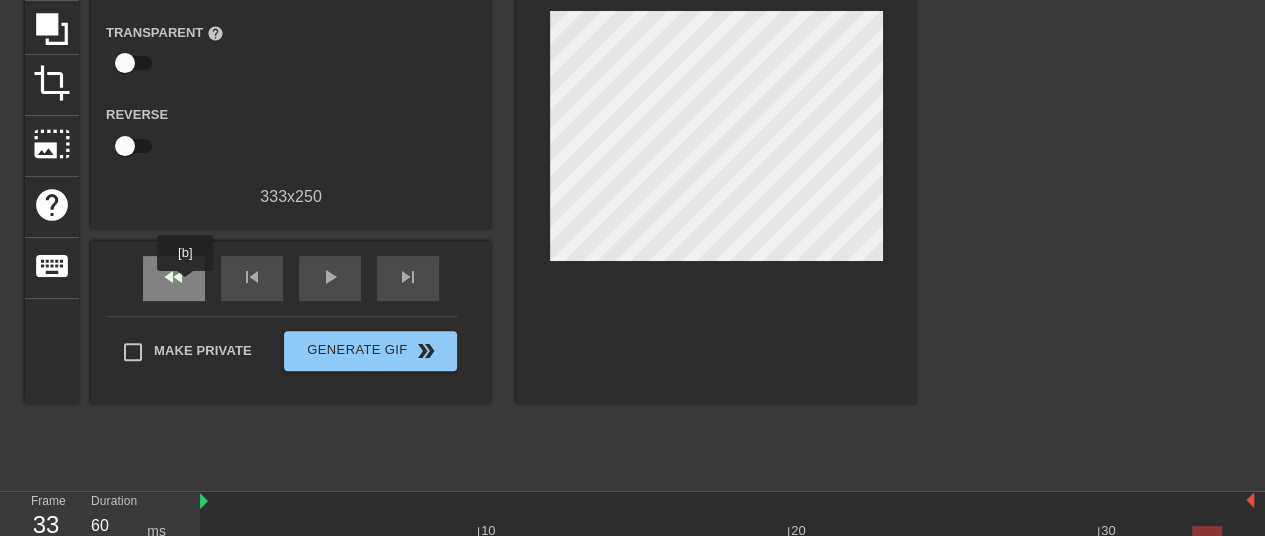 click on "fast_rewind" at bounding box center [174, 277] 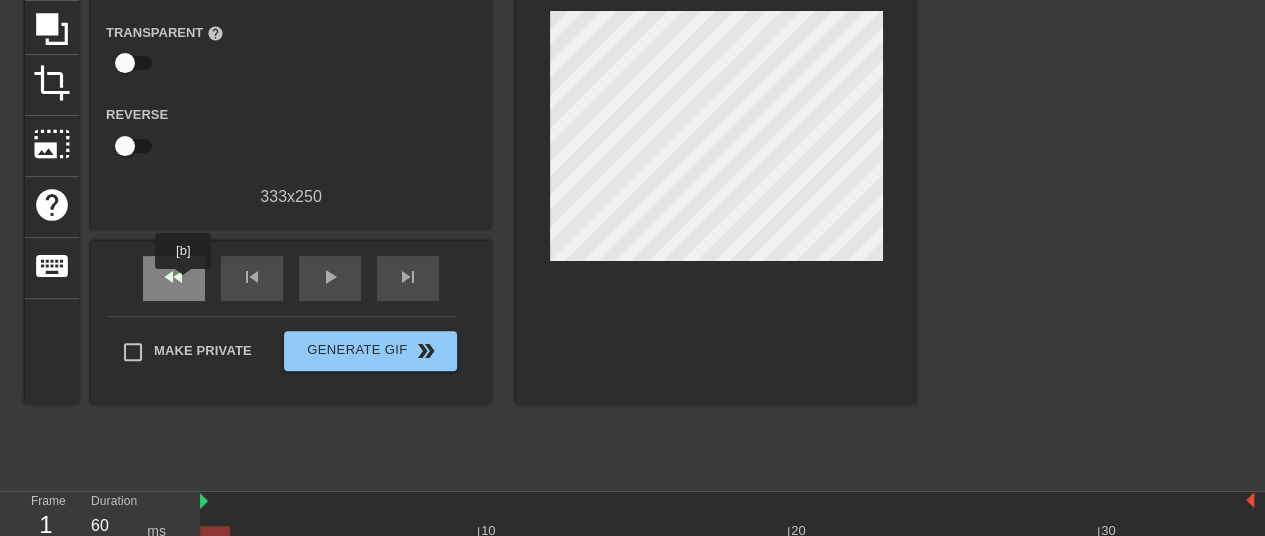 click on "fast_rewind" at bounding box center (174, 277) 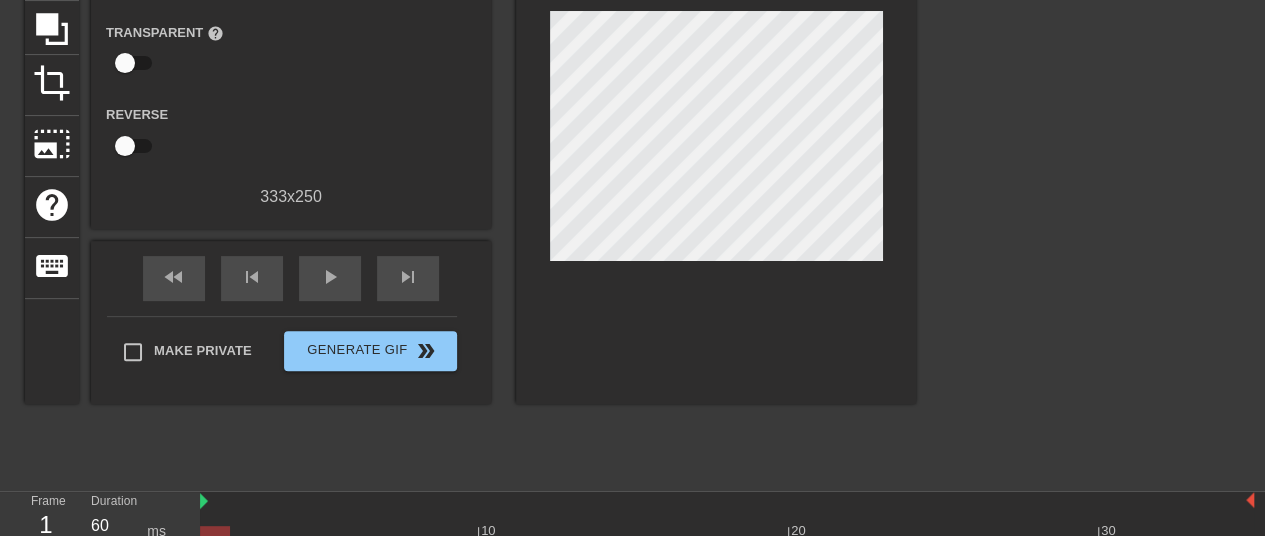scroll, scrollTop: 0, scrollLeft: 0, axis: both 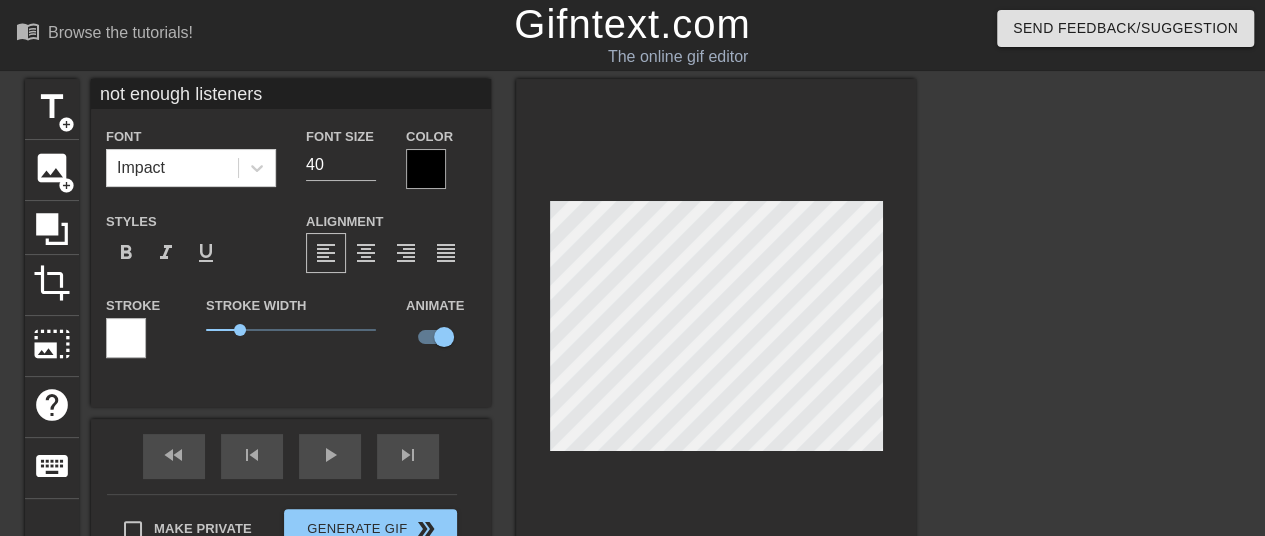 drag, startPoint x: 921, startPoint y: 330, endPoint x: 887, endPoint y: 327, distance: 34.132095 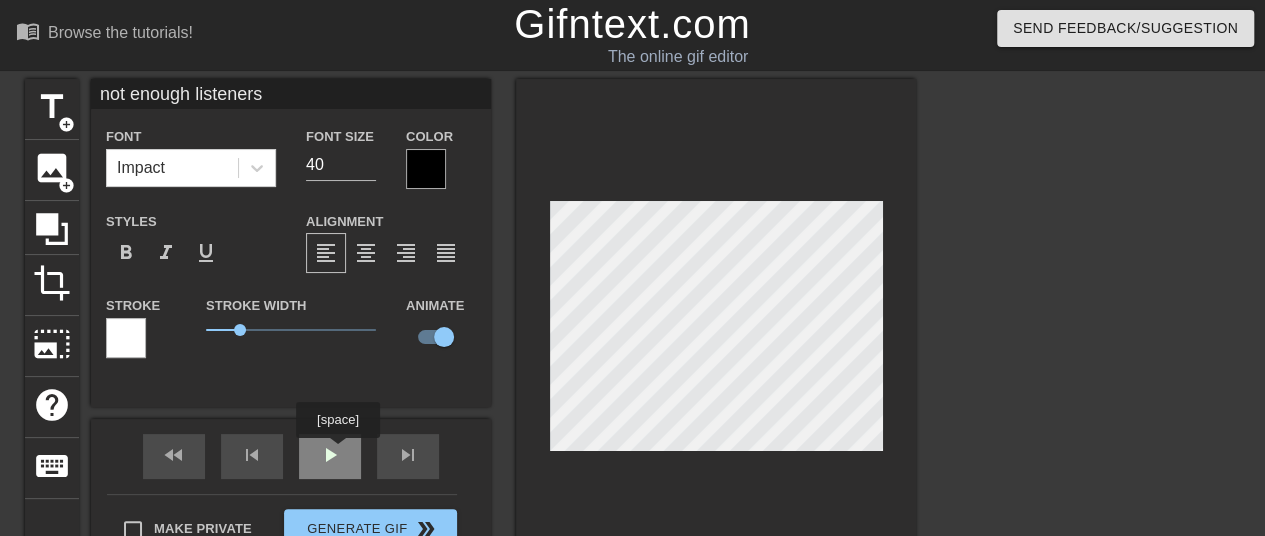 click on "fast_rewind skip_previous play_arrow skip_next" at bounding box center [291, 456] 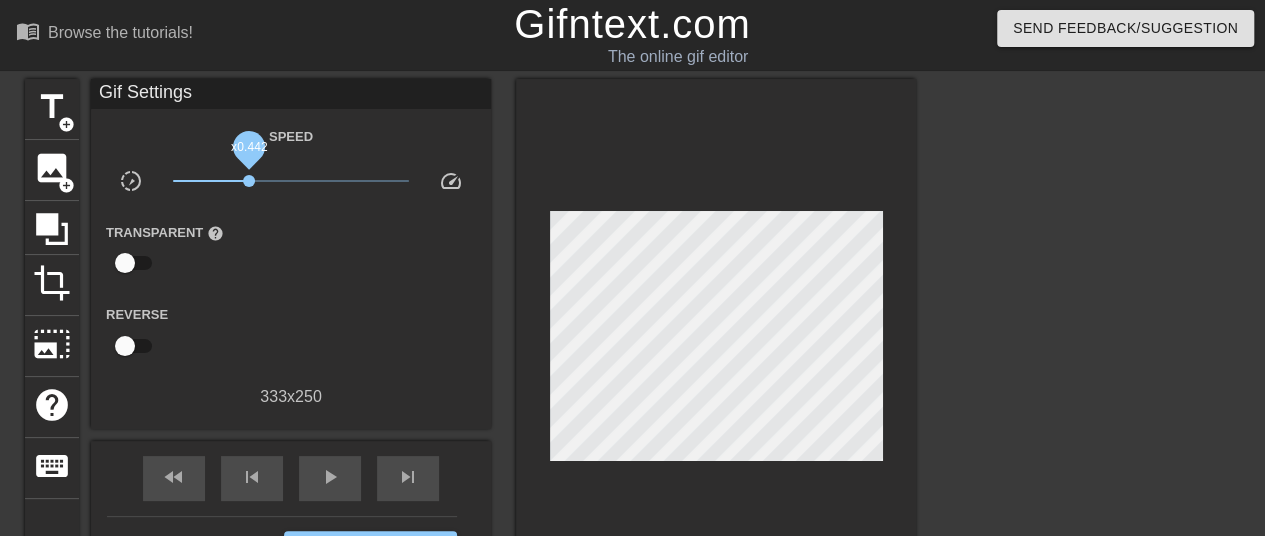 drag, startPoint x: 294, startPoint y: 176, endPoint x: 249, endPoint y: 180, distance: 45.17743 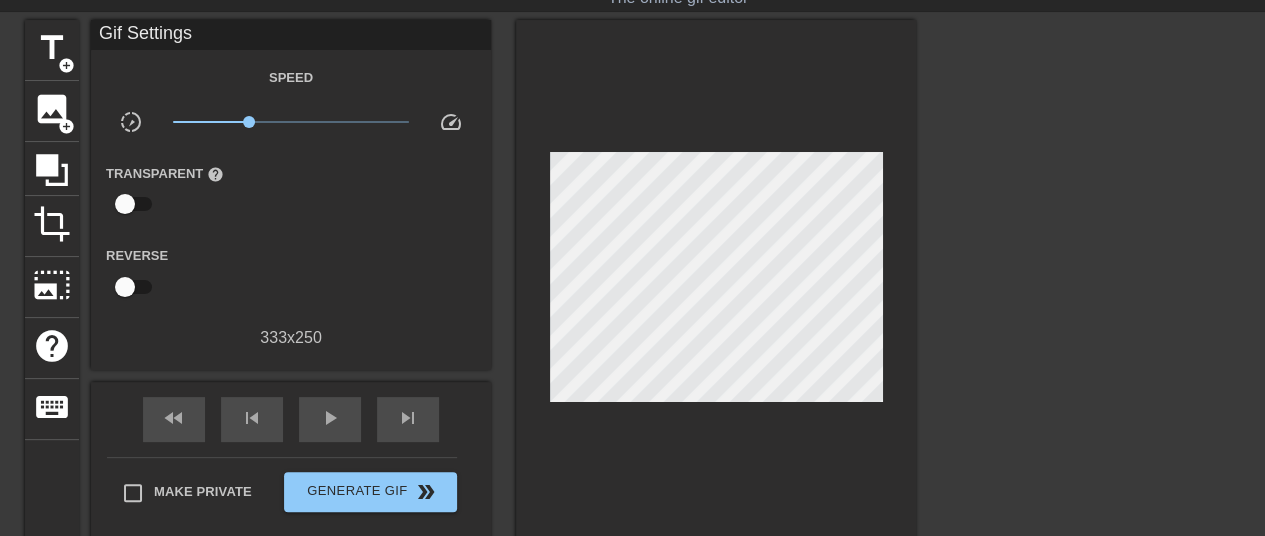 scroll, scrollTop: 100, scrollLeft: 0, axis: vertical 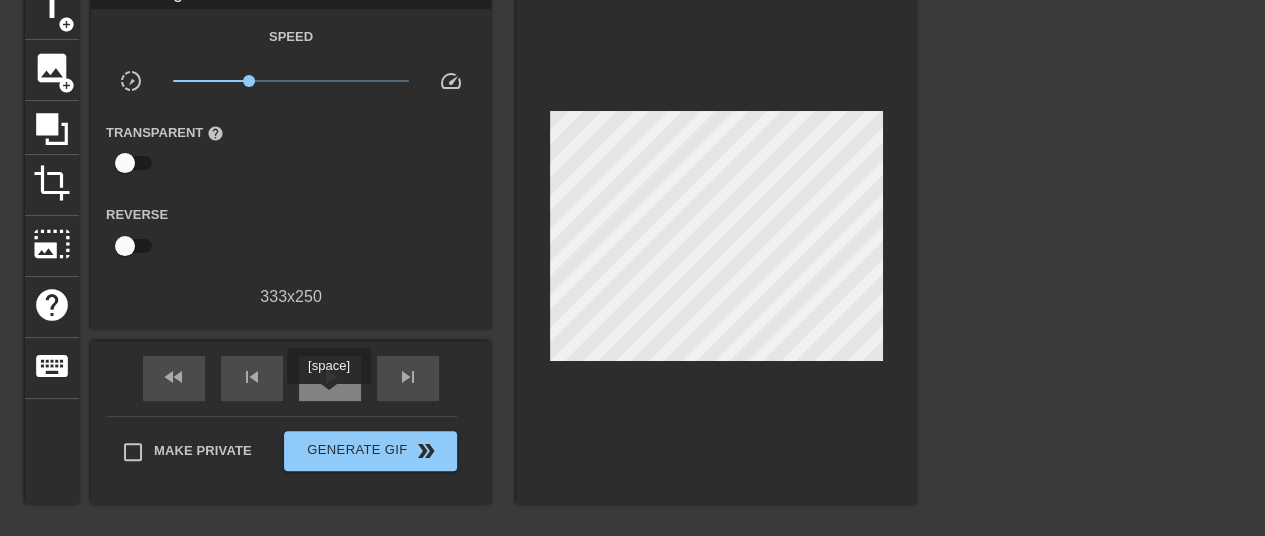 click on "play_arrow" at bounding box center (330, 378) 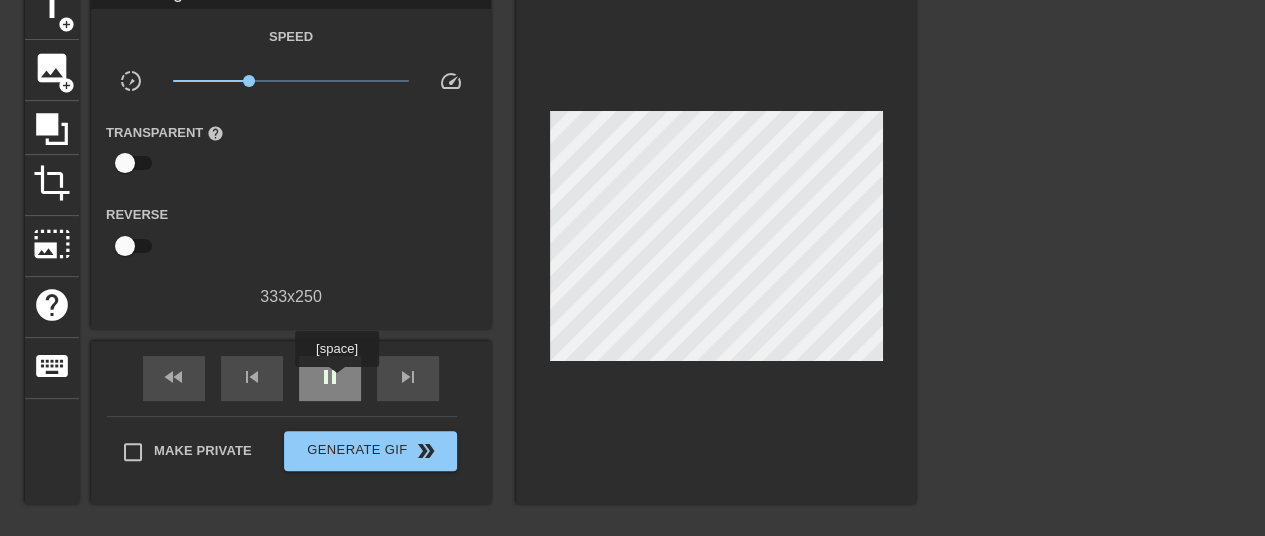 click on "pause" at bounding box center (330, 377) 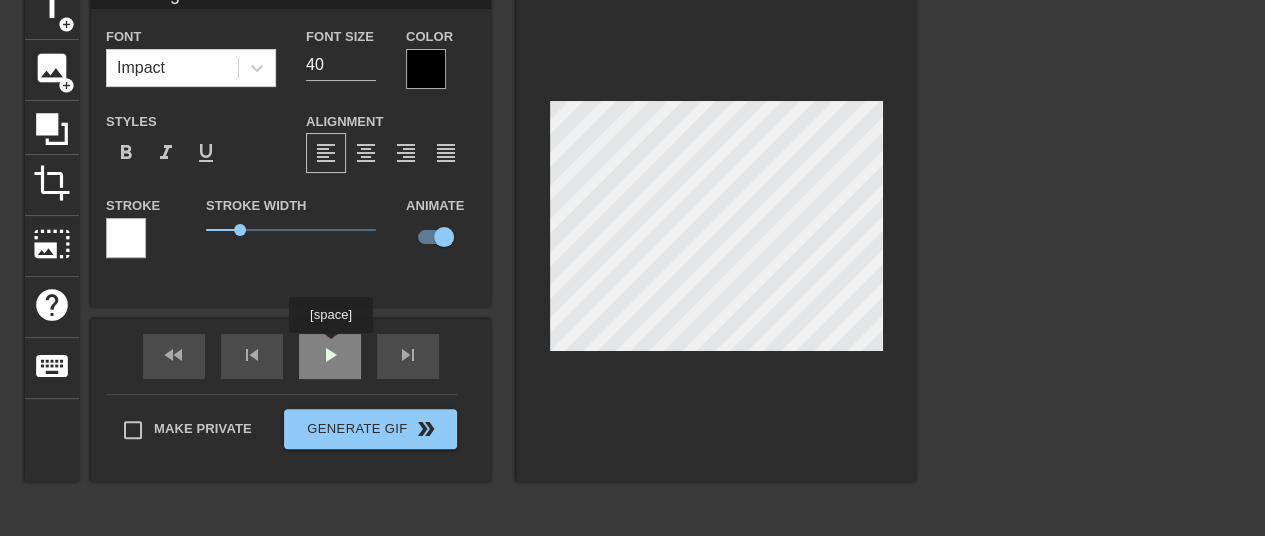 click on "fast_rewind skip_previous play_arrow skip_next" at bounding box center [291, 356] 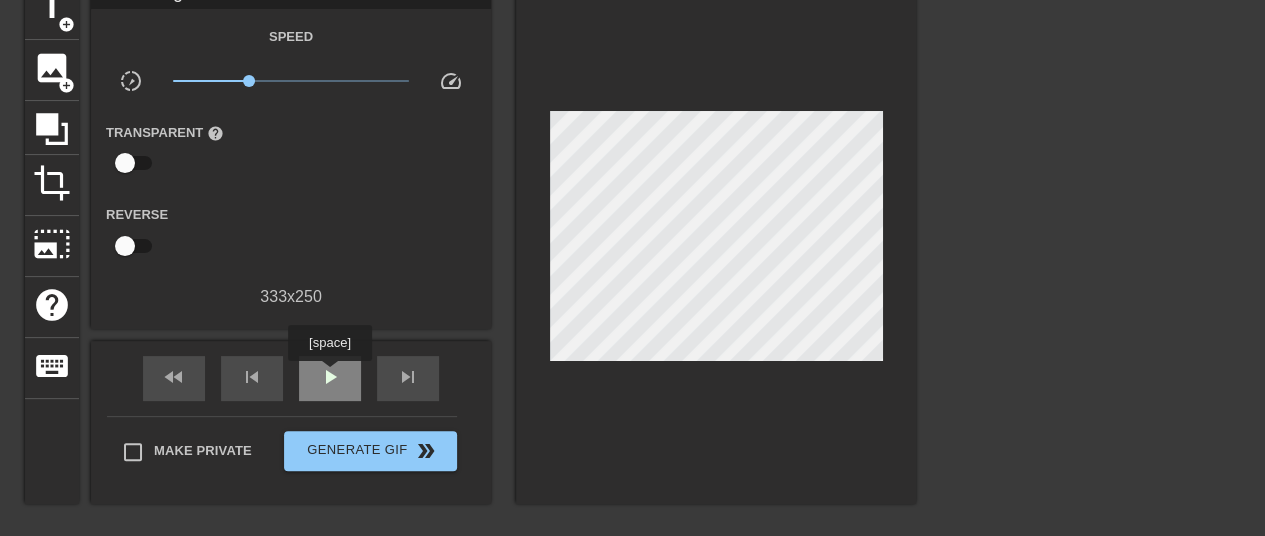 click on "play_arrow" at bounding box center (330, 377) 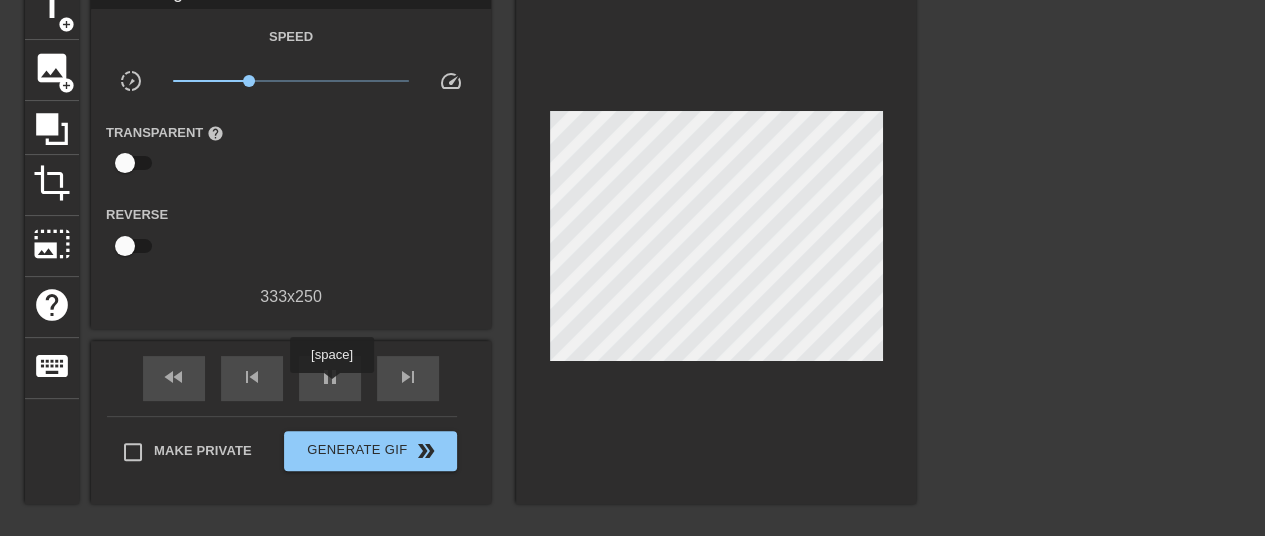 drag, startPoint x: 338, startPoint y: 386, endPoint x: 517, endPoint y: 191, distance: 264.69983 